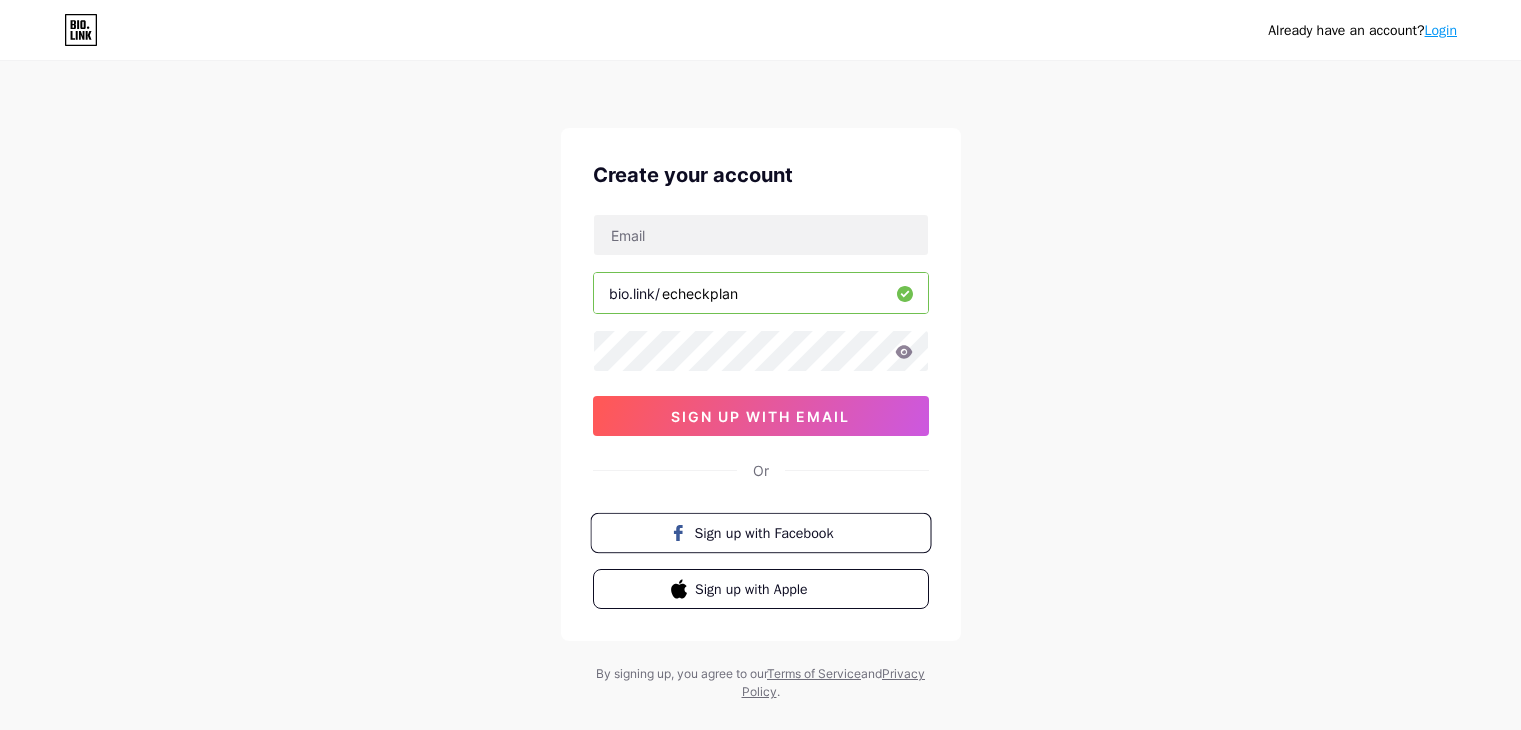 scroll, scrollTop: 0, scrollLeft: 0, axis: both 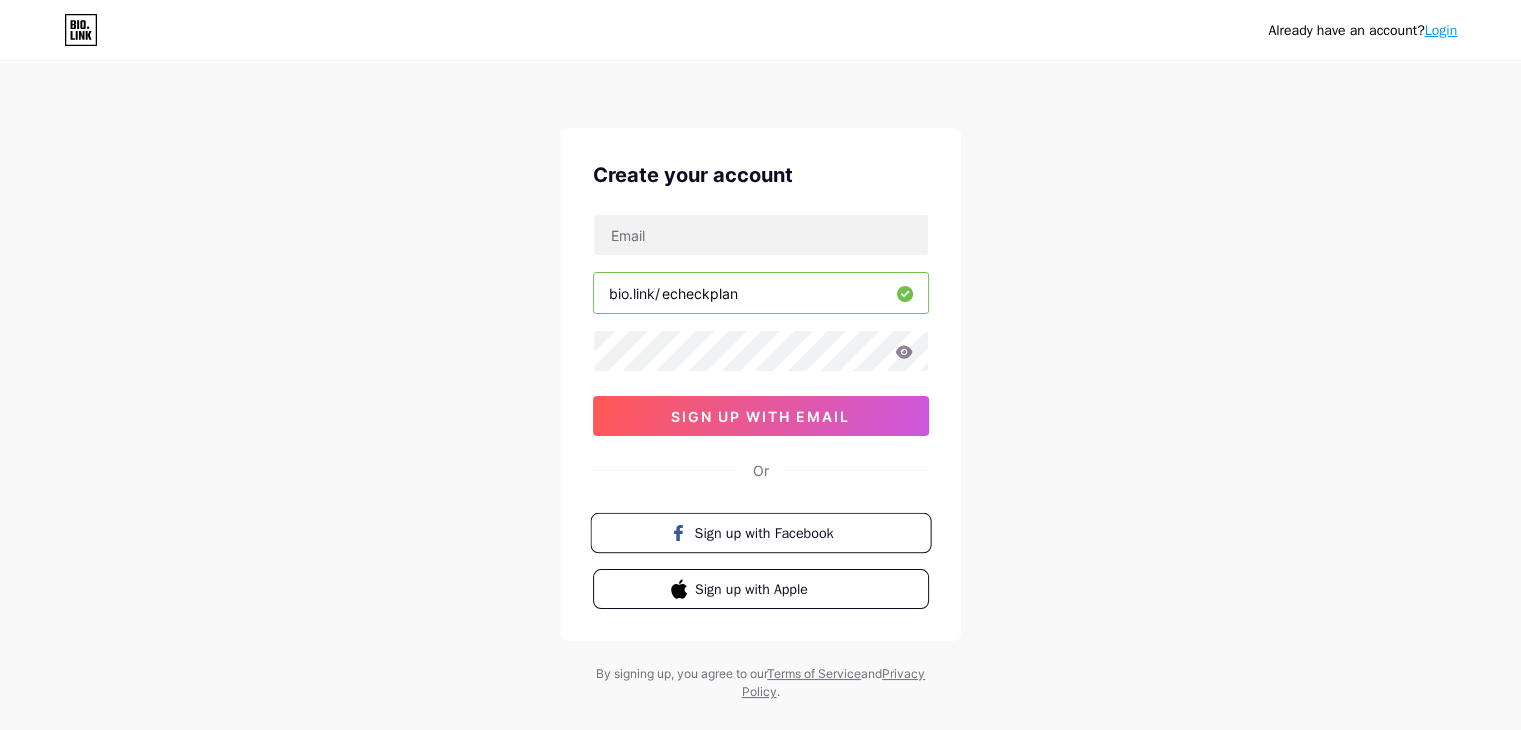 click on "Sign up with Facebook" at bounding box center (772, 532) 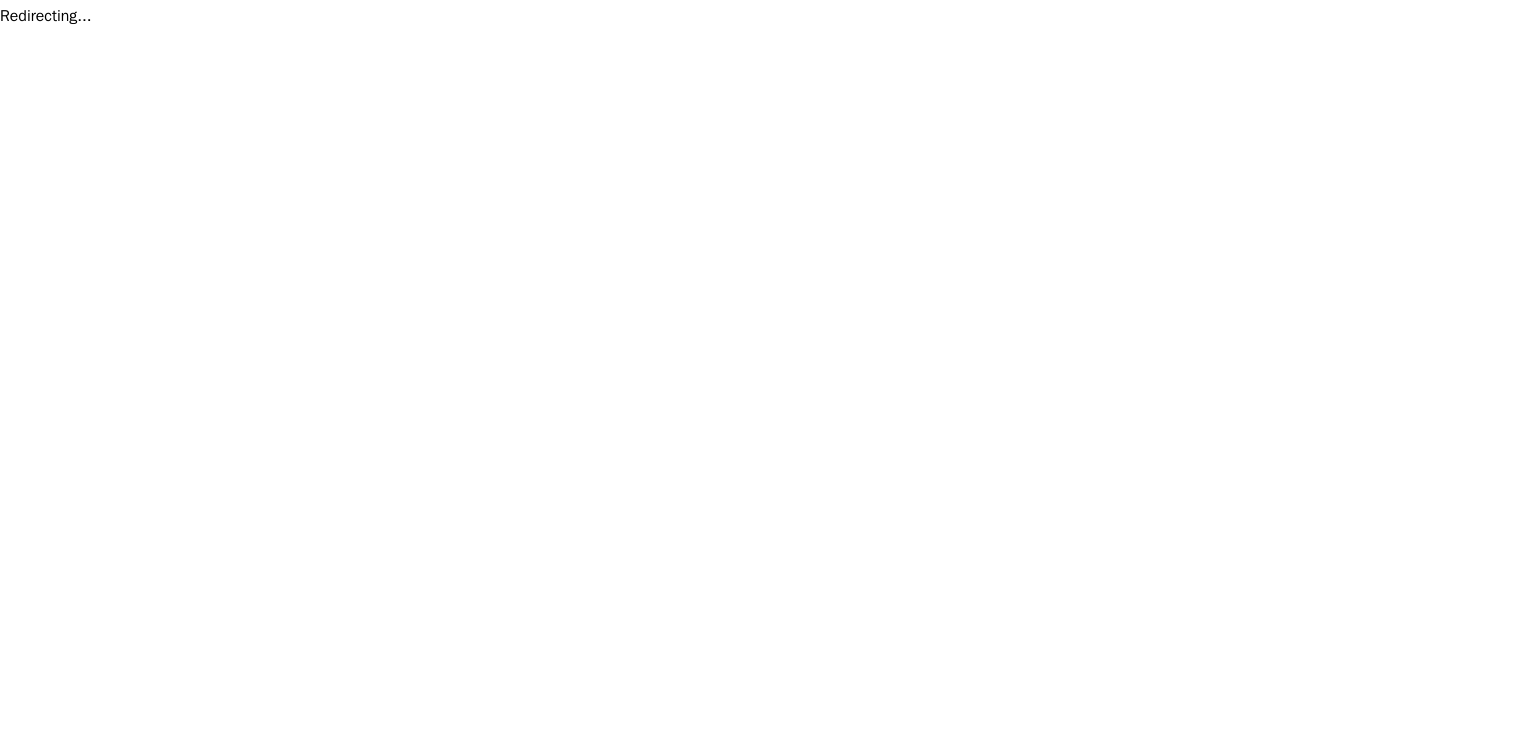 scroll, scrollTop: 0, scrollLeft: 0, axis: both 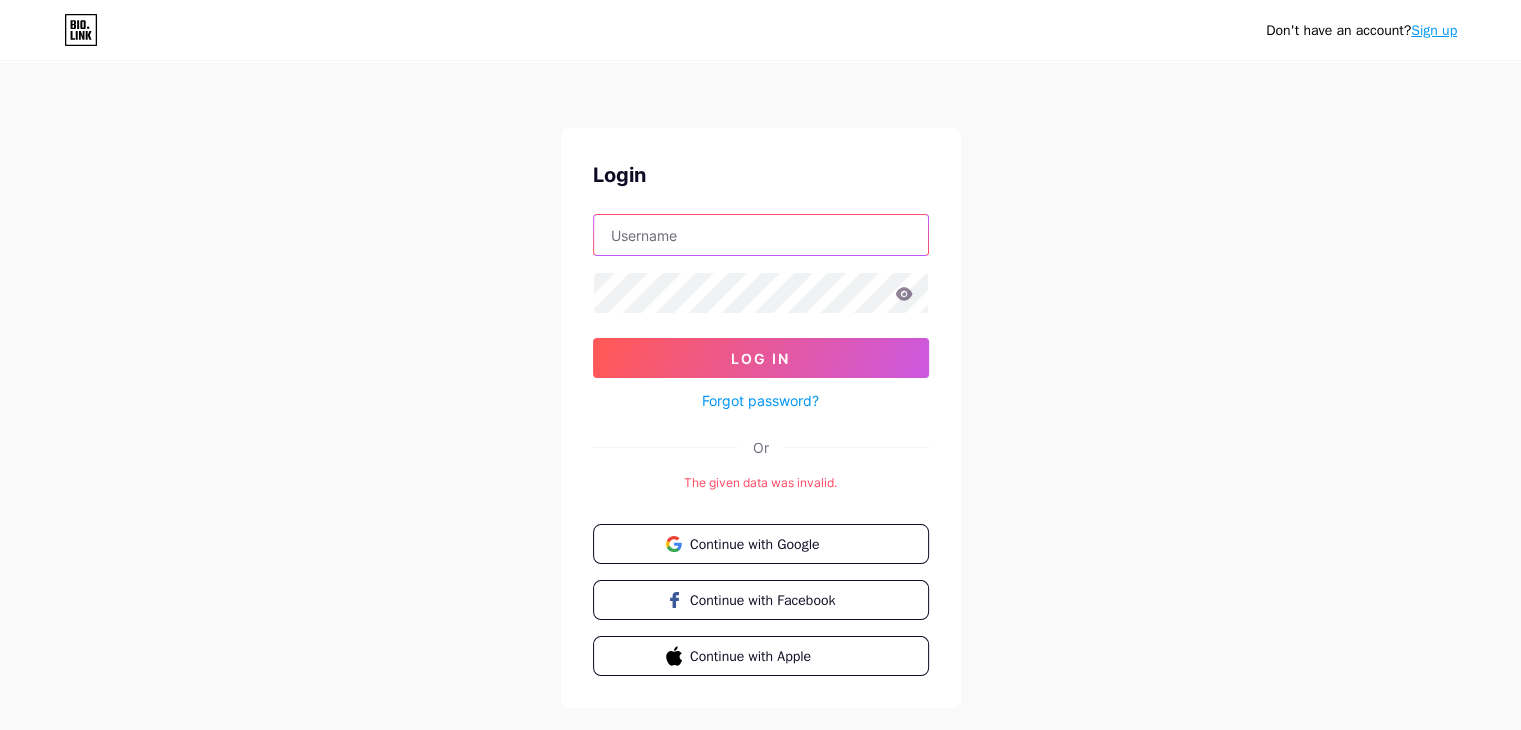 click at bounding box center [761, 235] 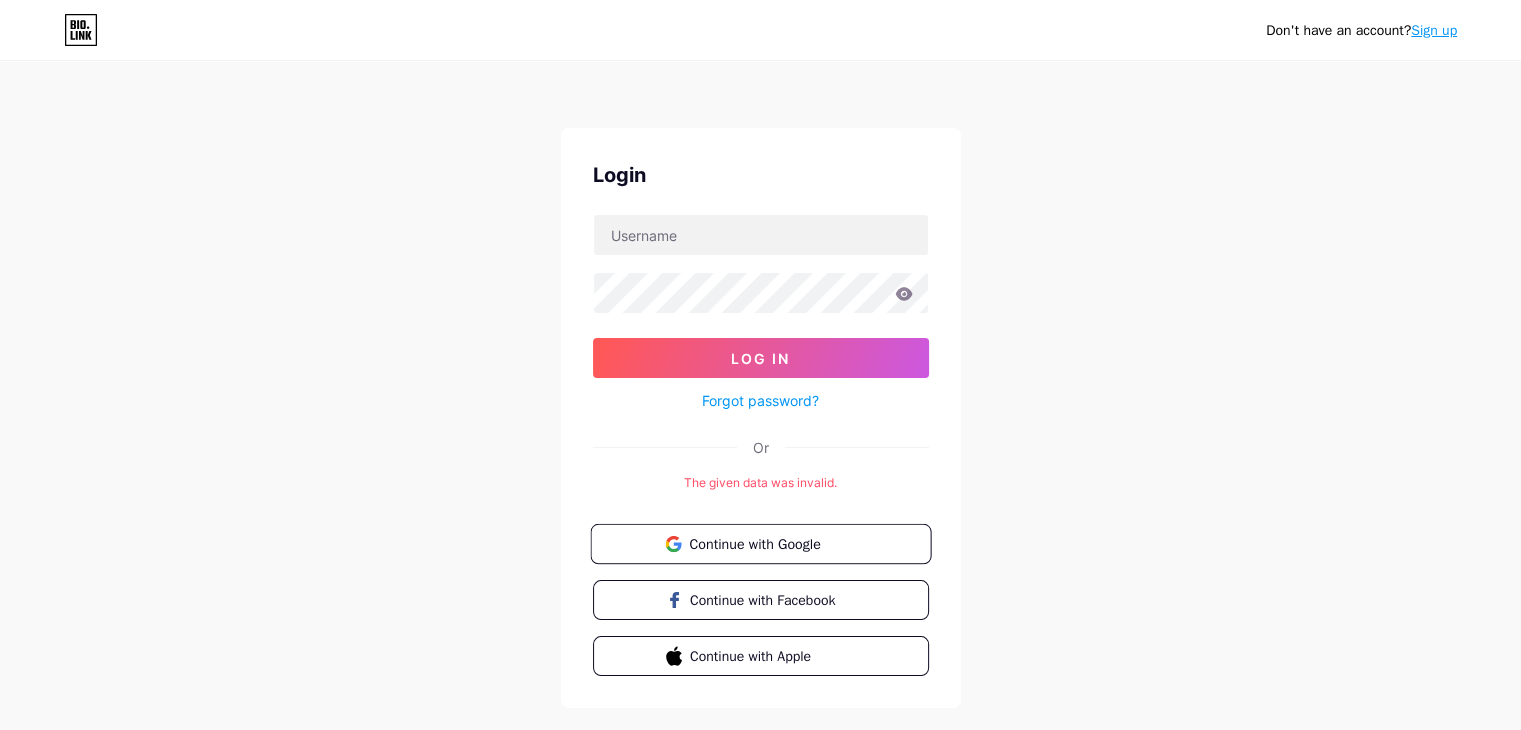 click on "Continue with Google" at bounding box center [772, 543] 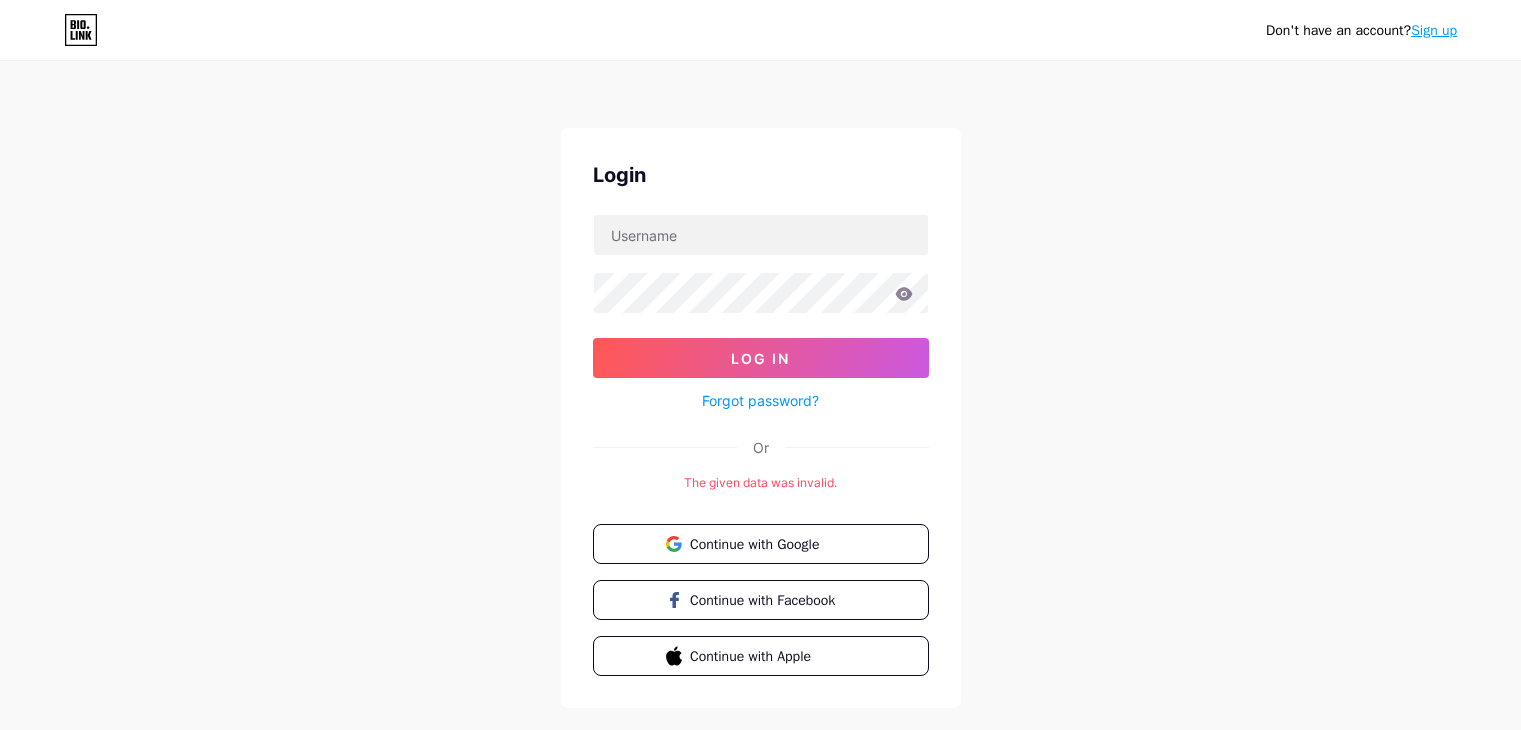 scroll, scrollTop: 0, scrollLeft: 0, axis: both 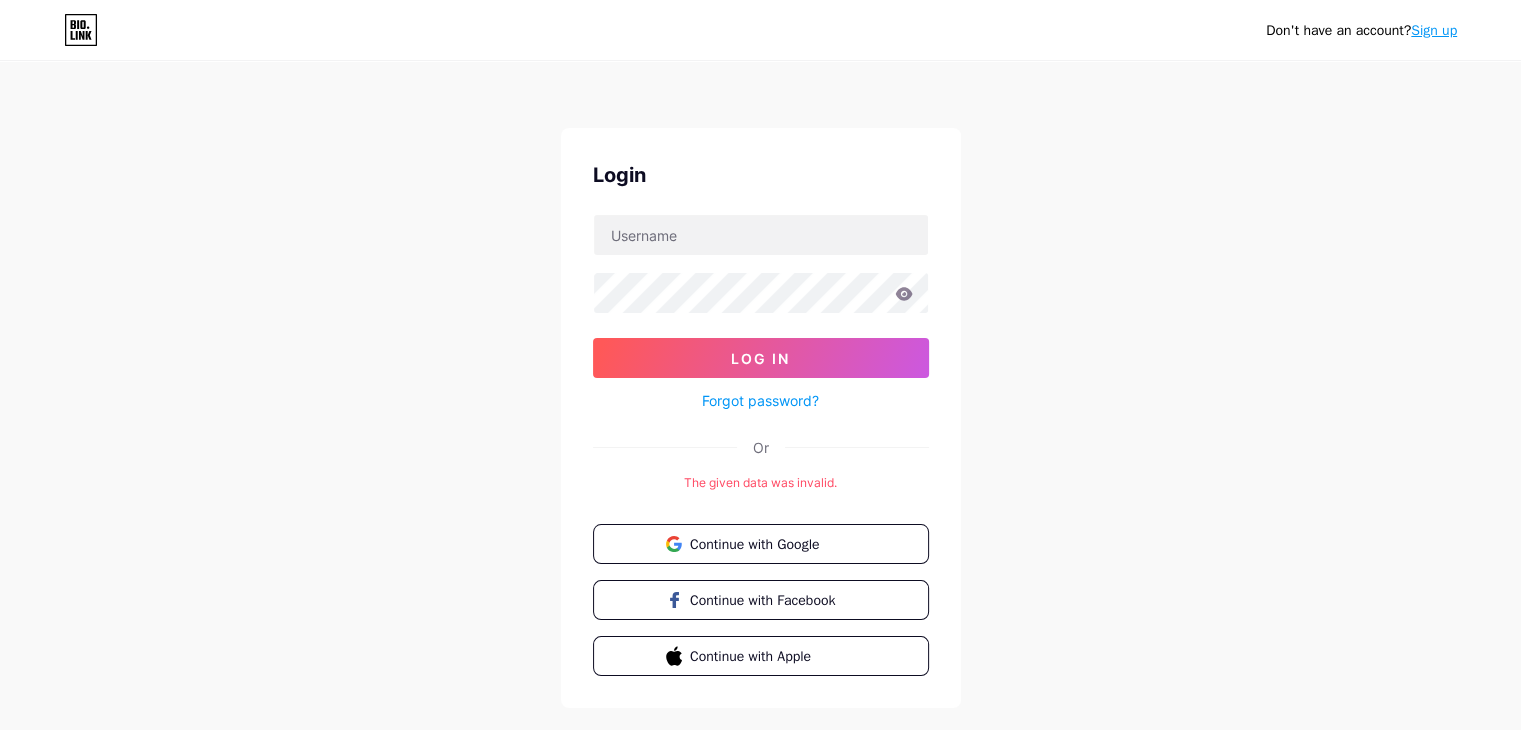 click on "Login                   Log In
Forgot password?
Or     The given data was invalid.   Continue with Google     Continue with Facebook
Continue with Apple" at bounding box center (761, 418) 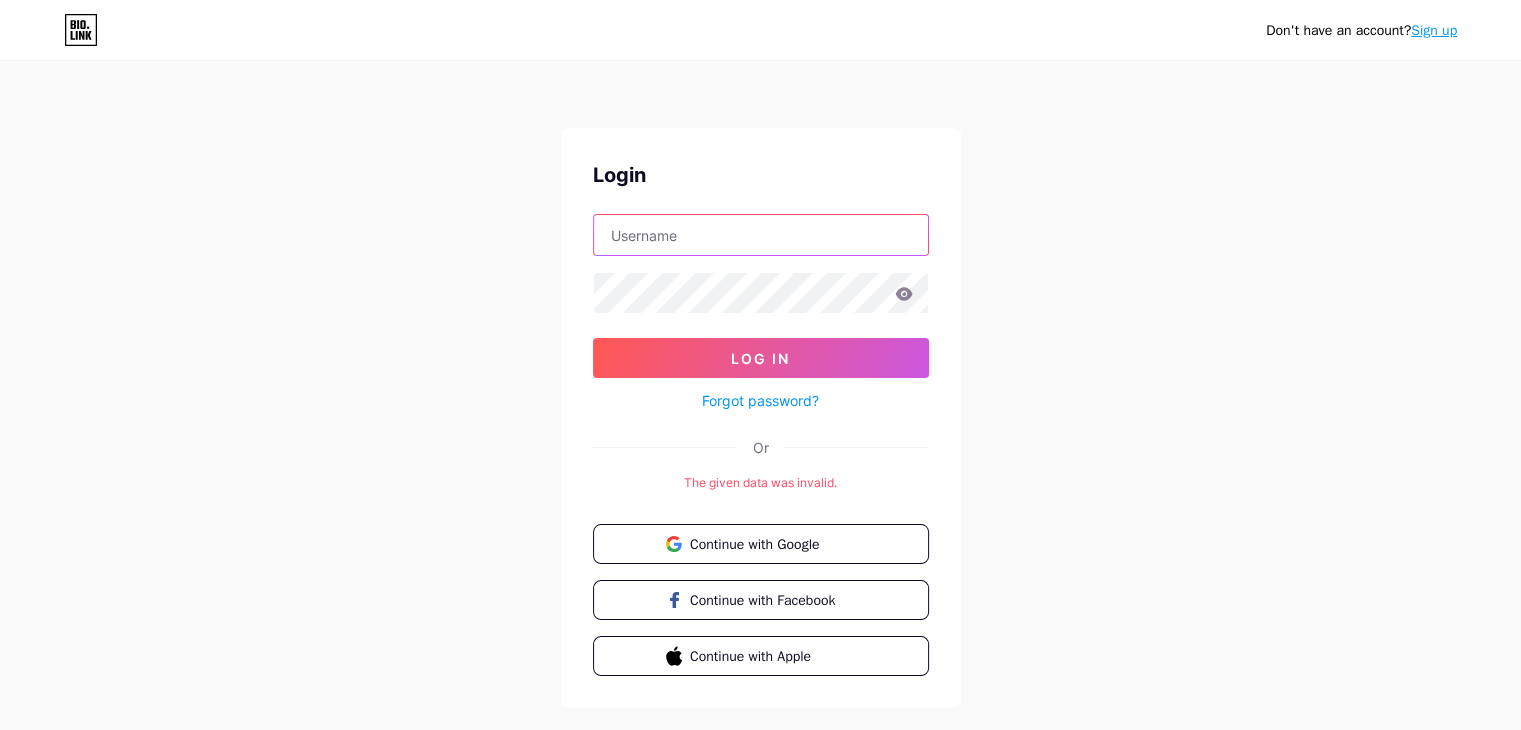 click at bounding box center [761, 235] 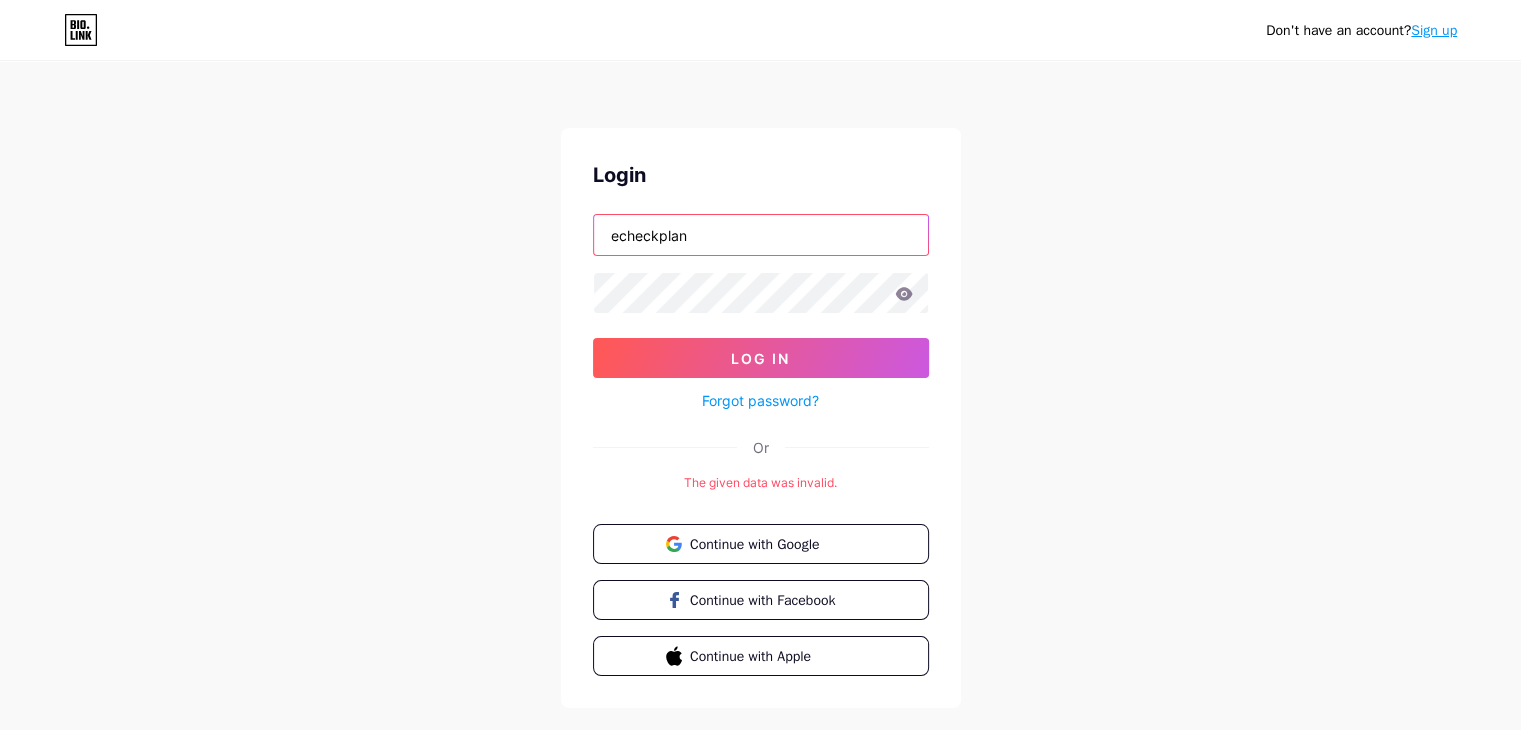 type on "echeckplan" 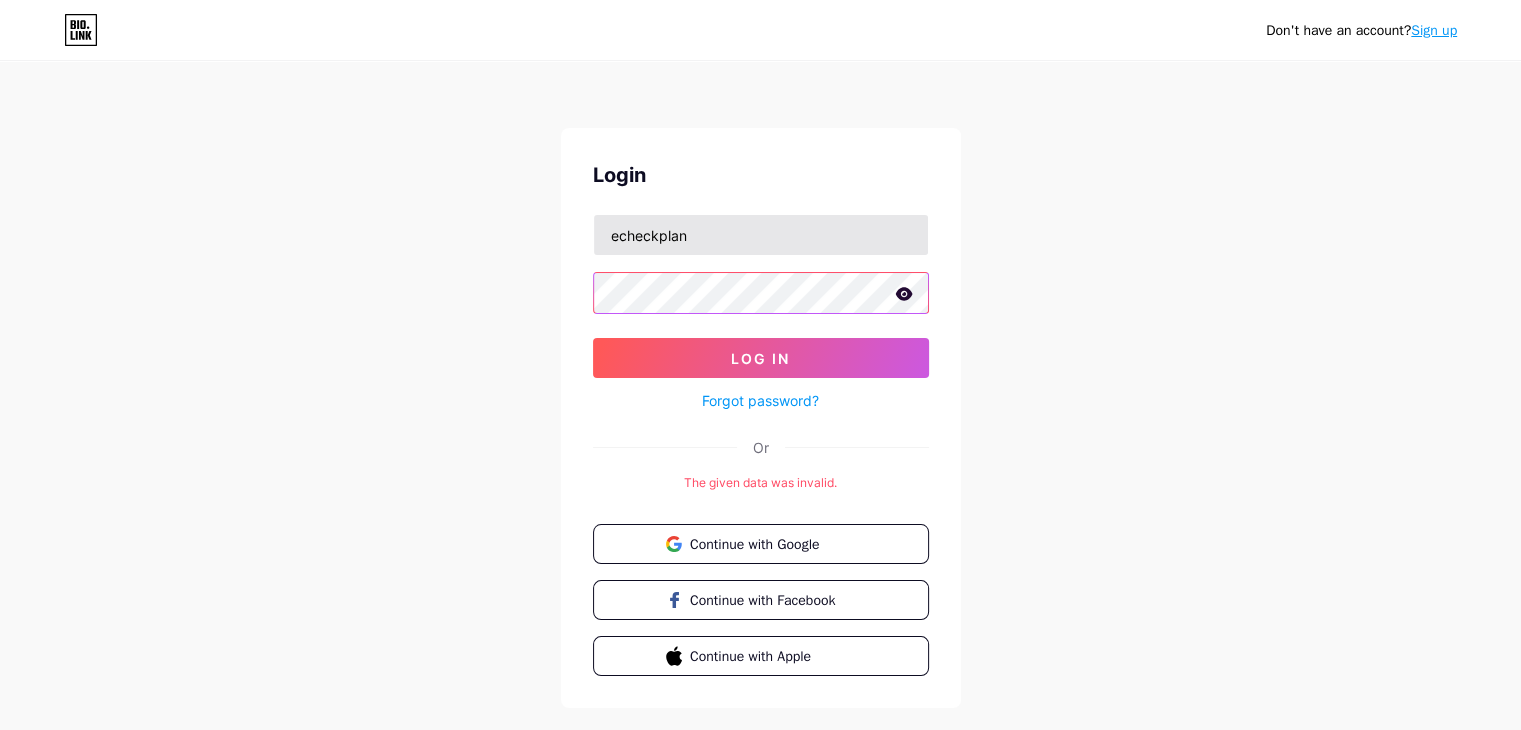 click on "Log In" at bounding box center [761, 358] 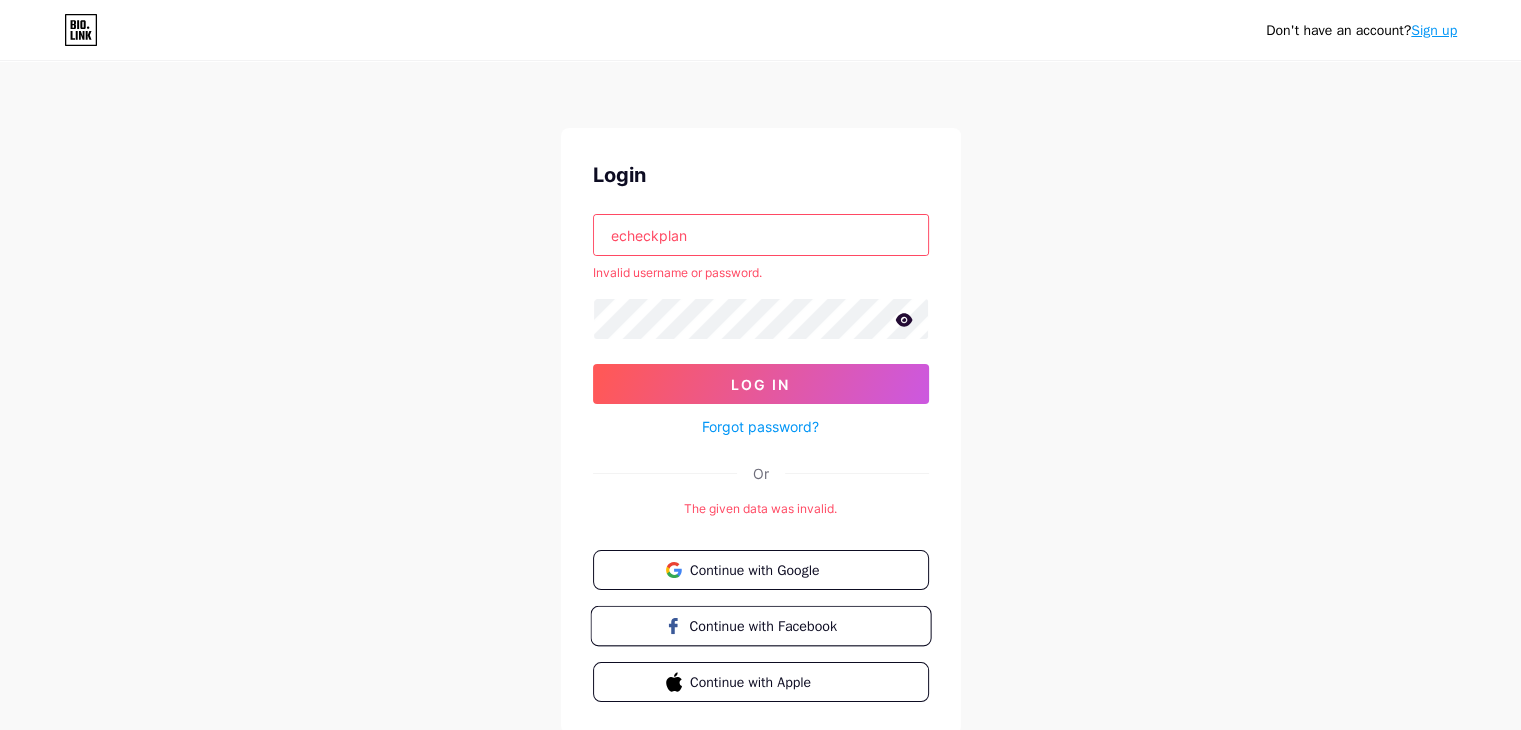 click on "Continue with Facebook" at bounding box center (772, 625) 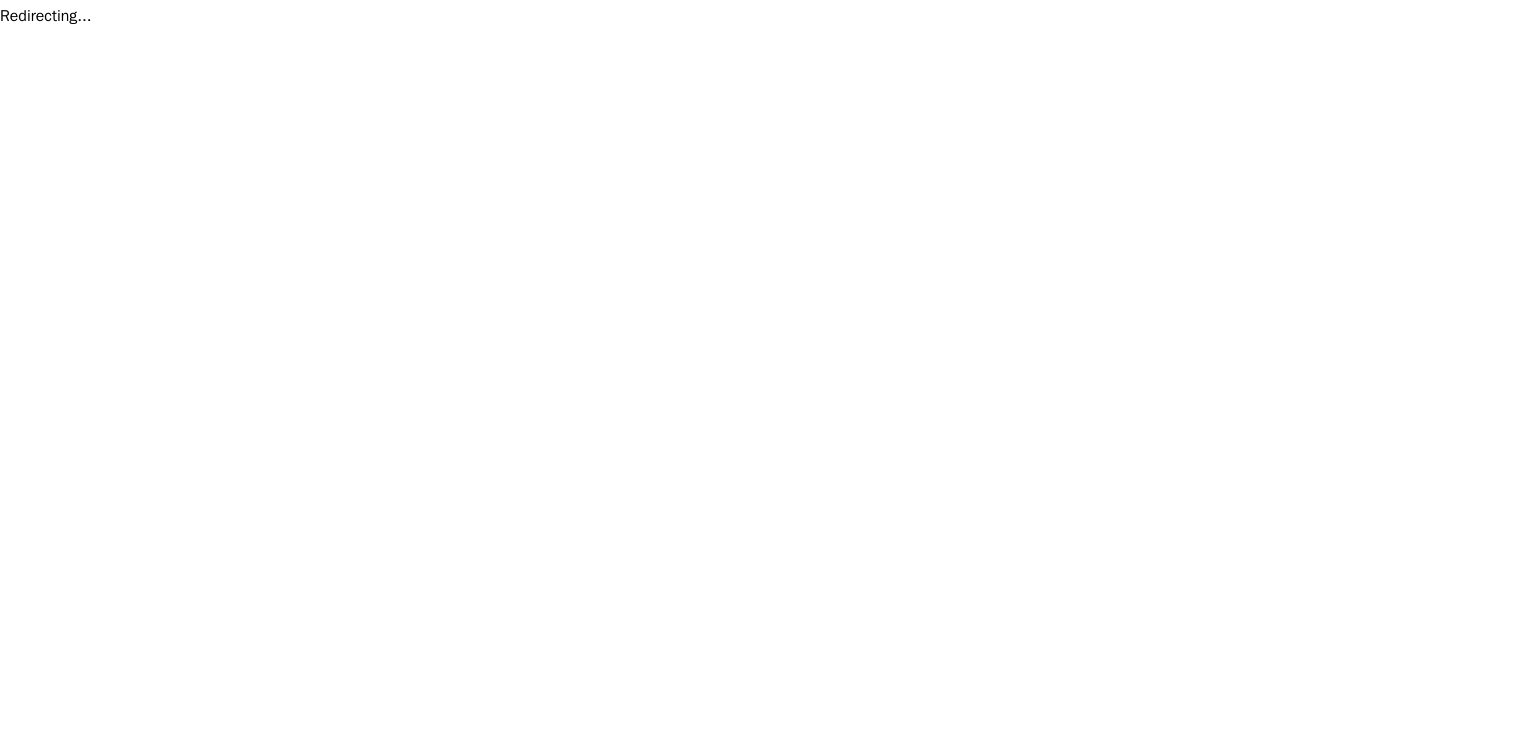 scroll, scrollTop: 0, scrollLeft: 0, axis: both 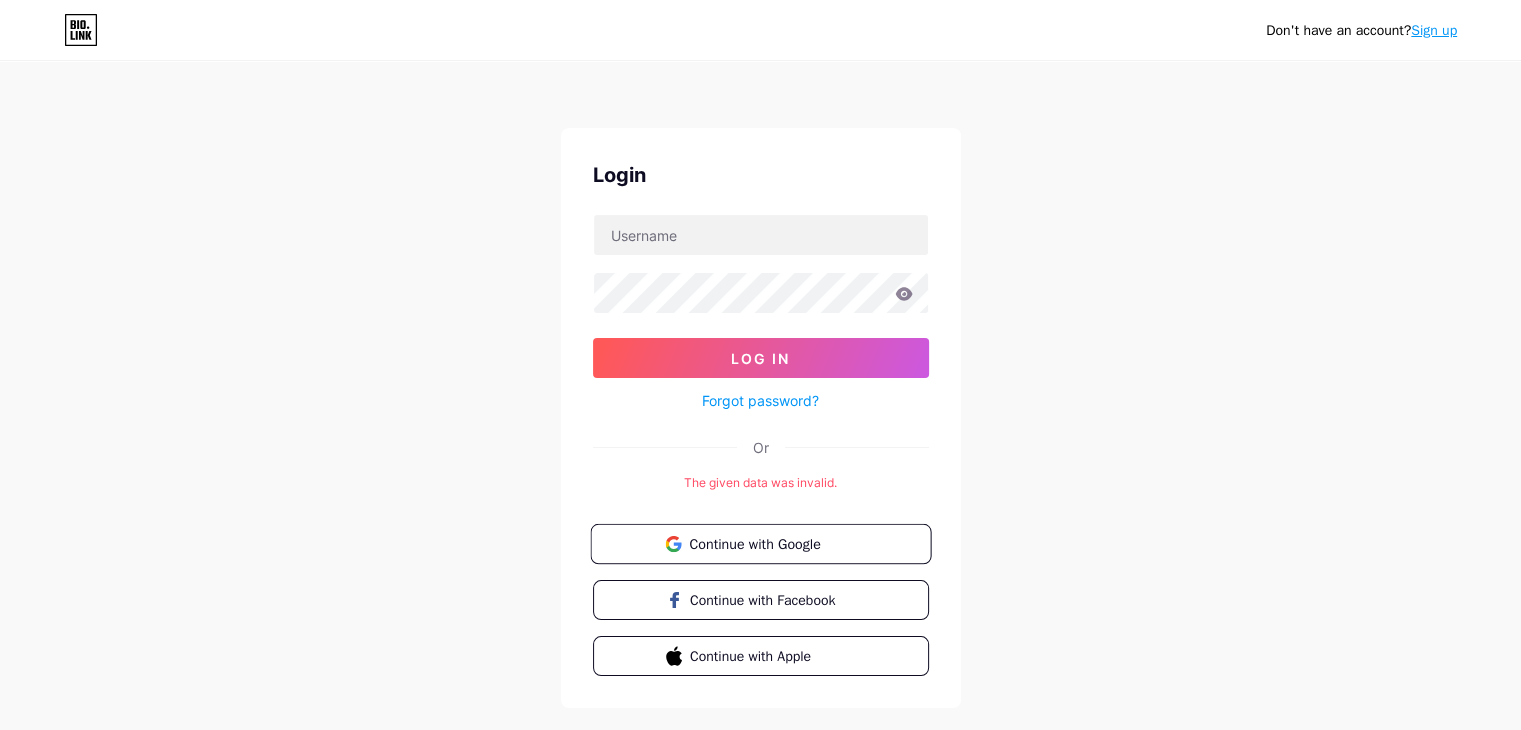 click on "Continue with Google" at bounding box center [772, 543] 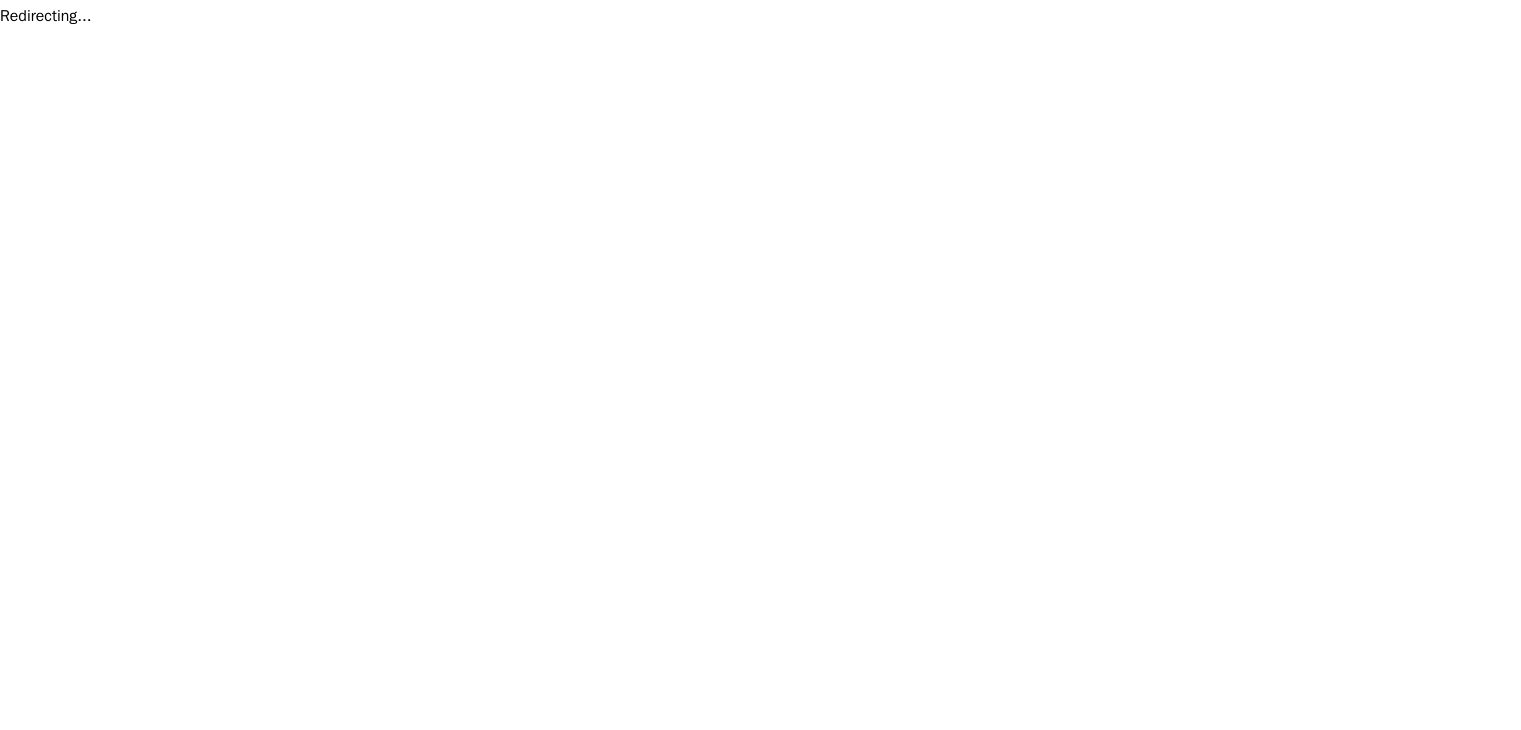 scroll, scrollTop: 0, scrollLeft: 0, axis: both 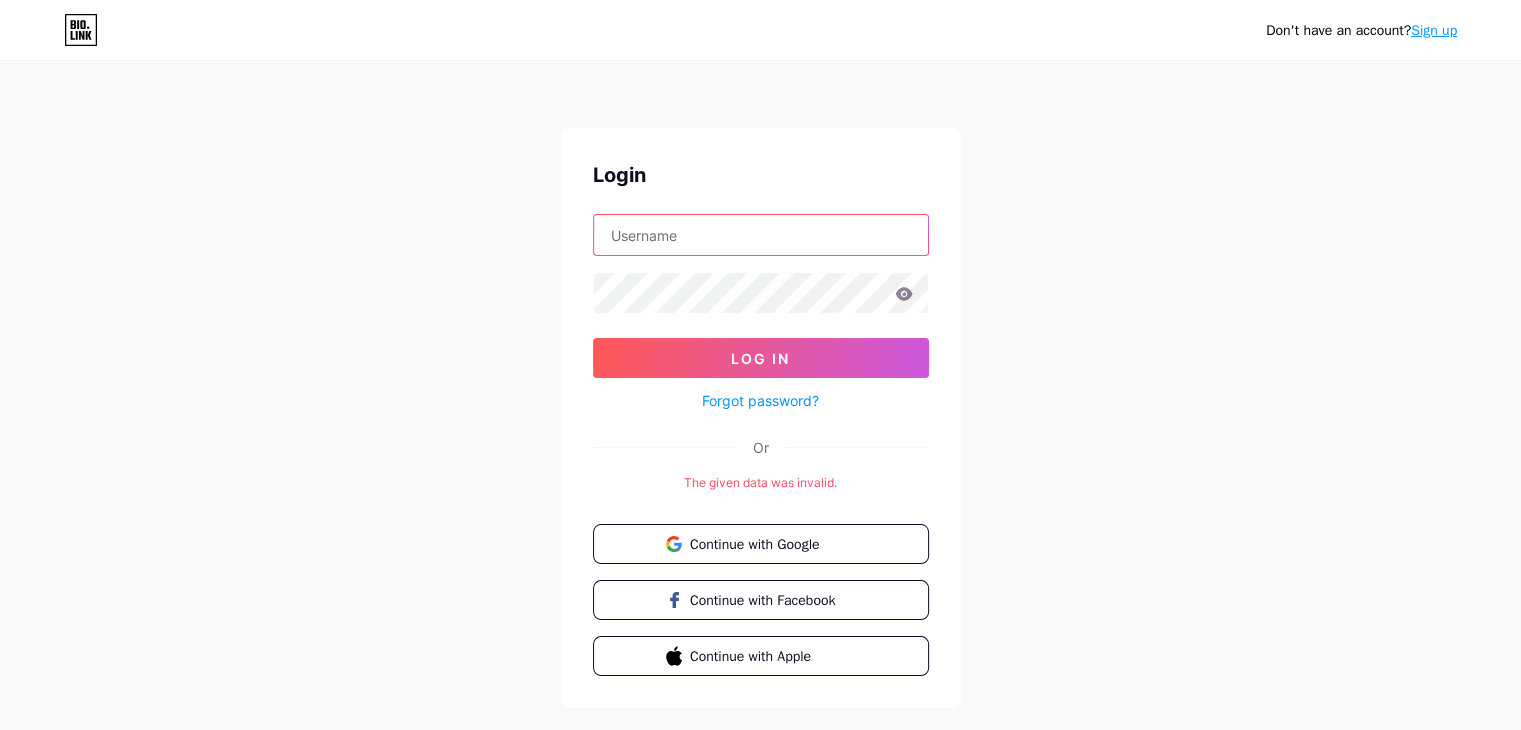 click at bounding box center (761, 235) 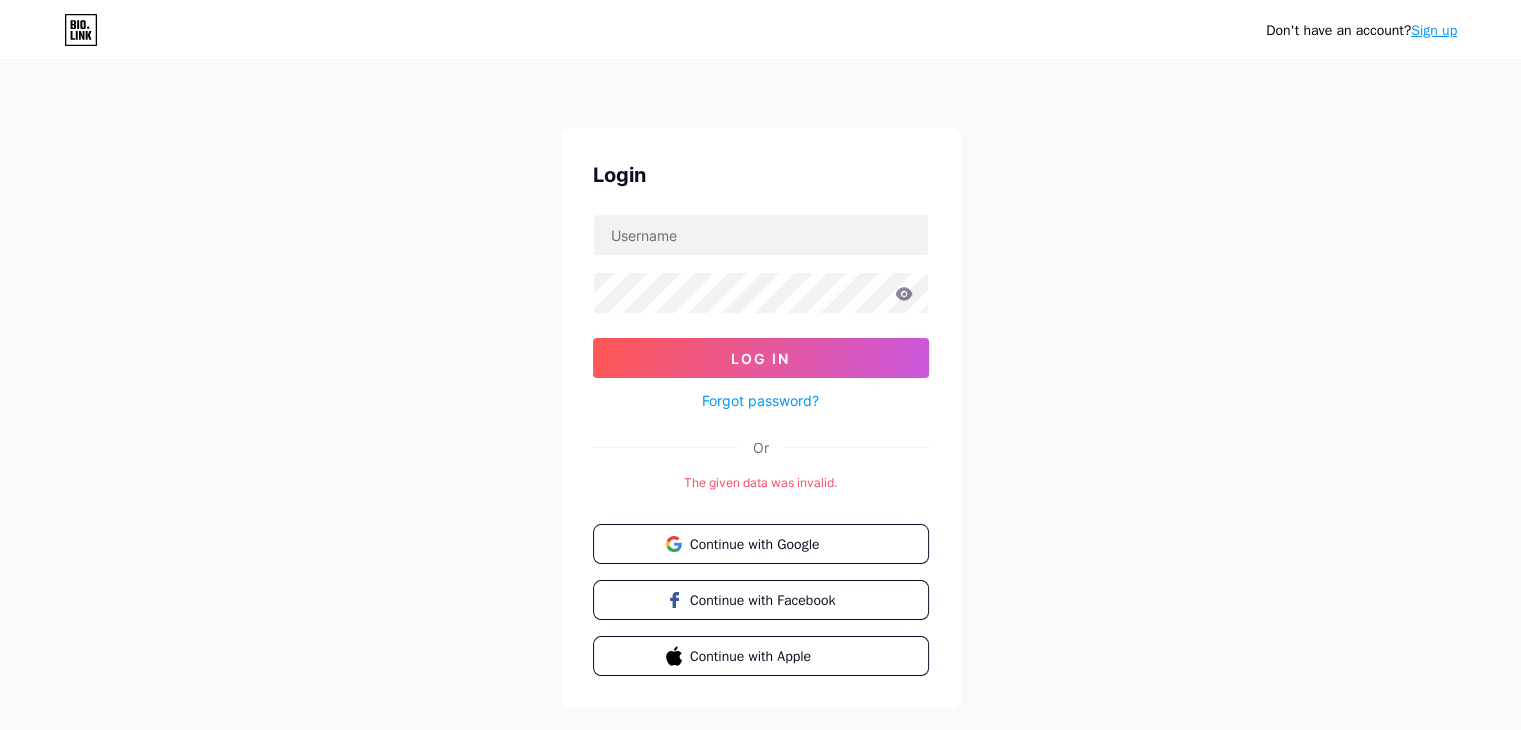 click on "Or" at bounding box center [761, 447] 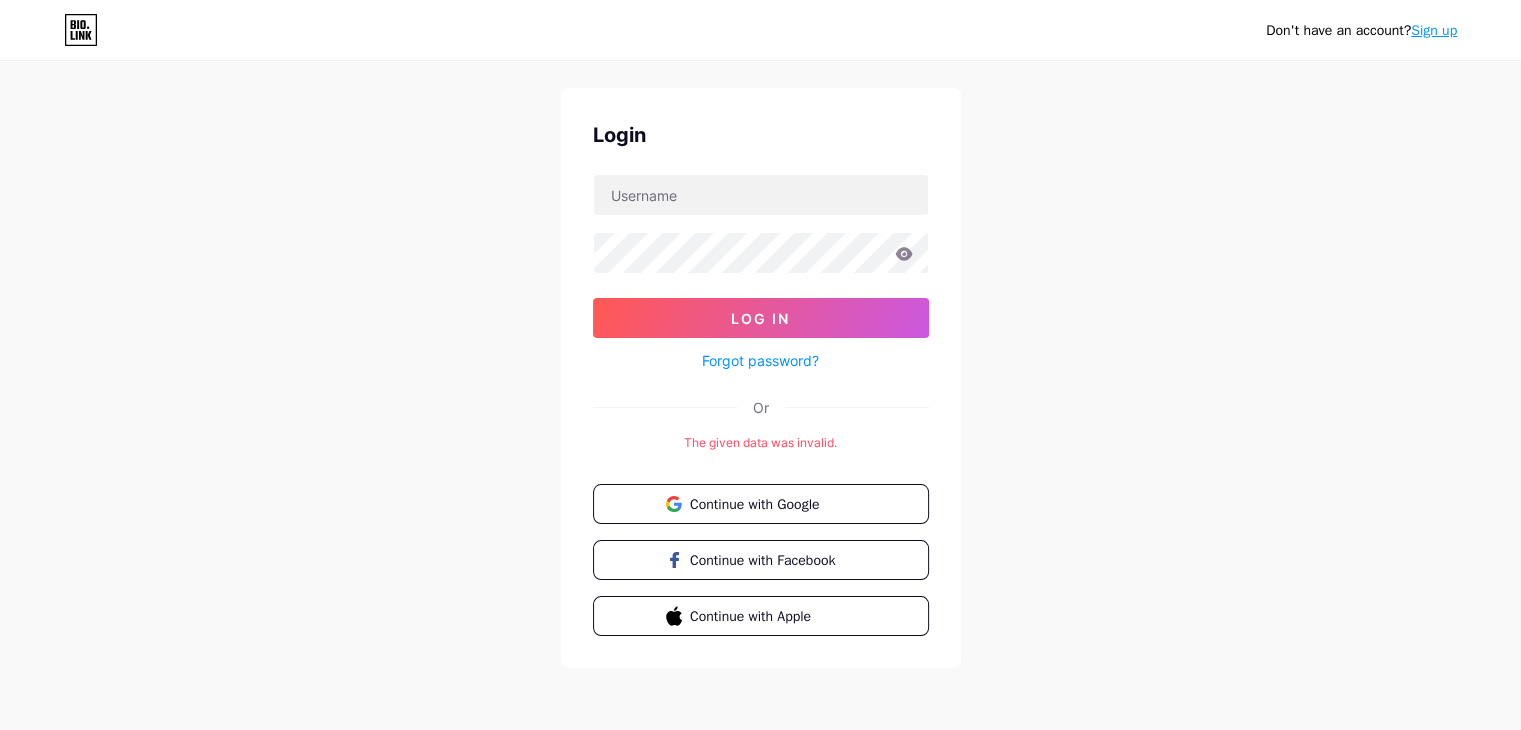 scroll, scrollTop: 0, scrollLeft: 0, axis: both 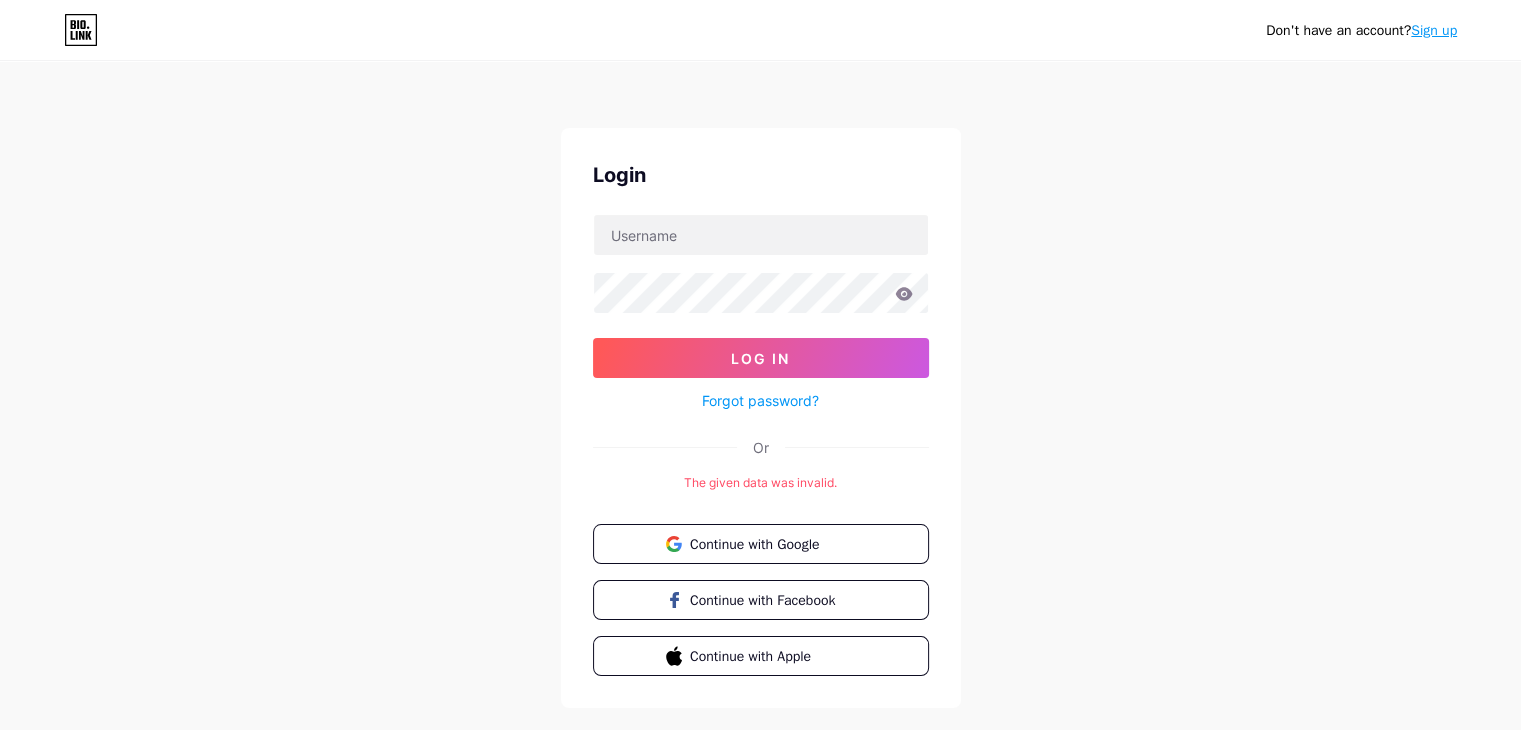 click on "Sign up" at bounding box center [1434, 30] 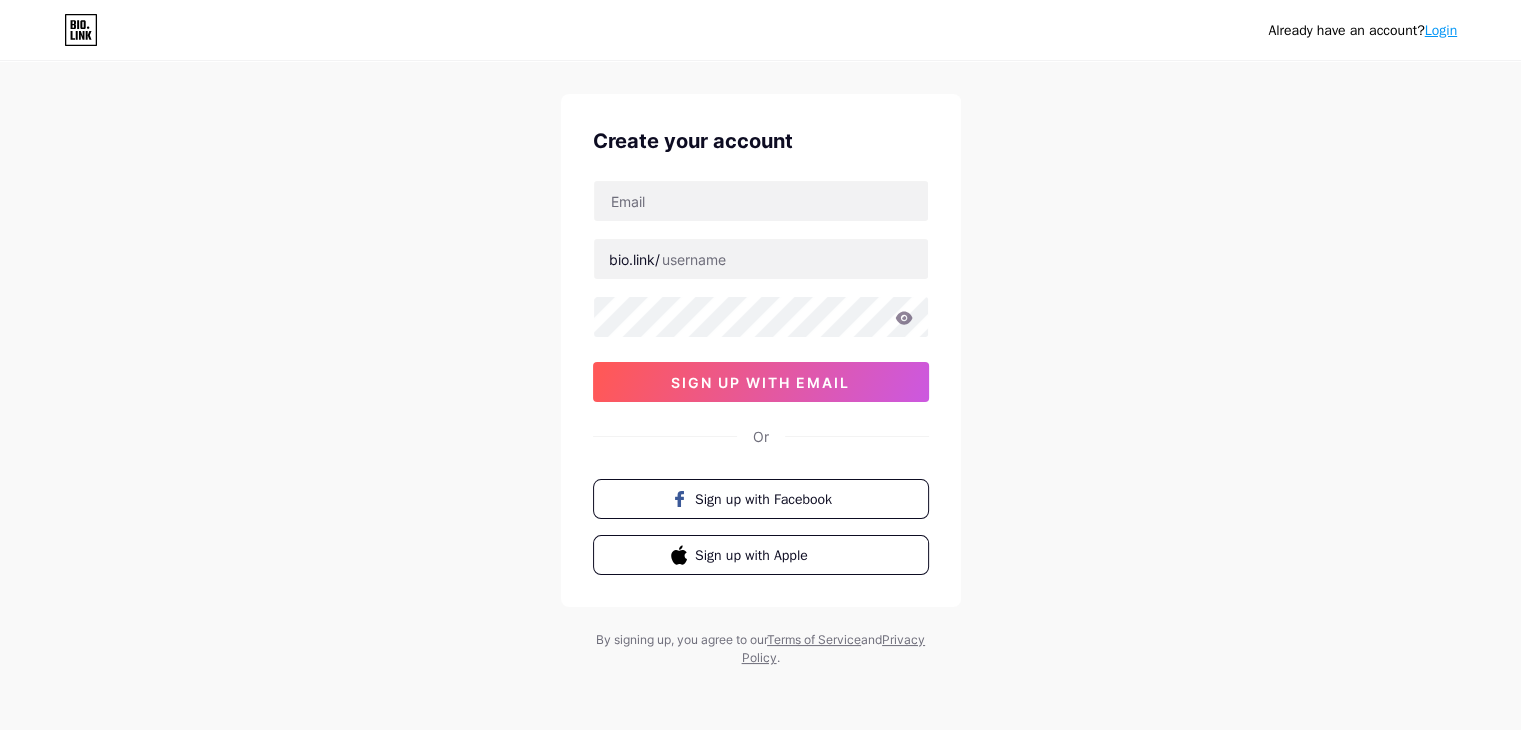 scroll, scrollTop: 33, scrollLeft: 0, axis: vertical 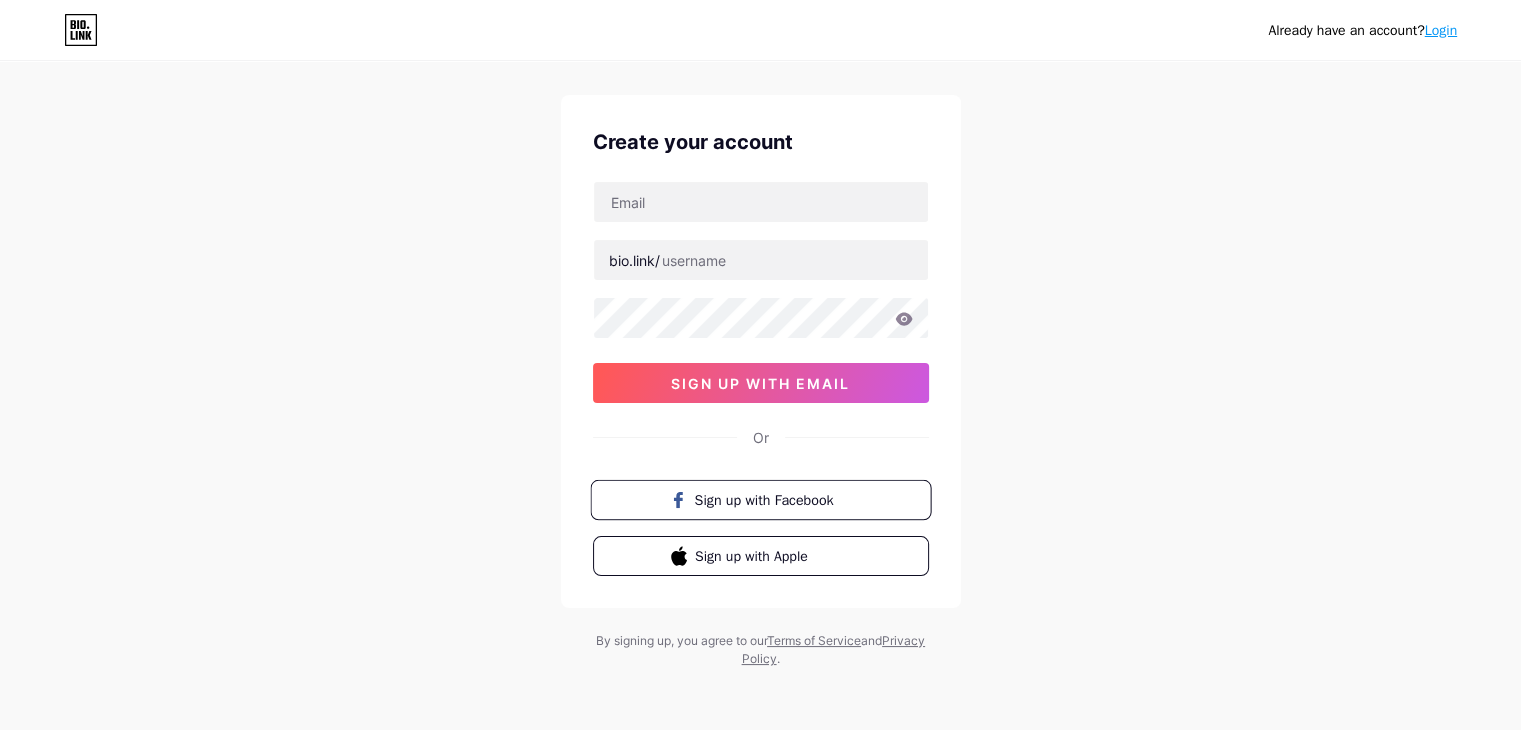 click on "Sign up with Facebook" at bounding box center (772, 499) 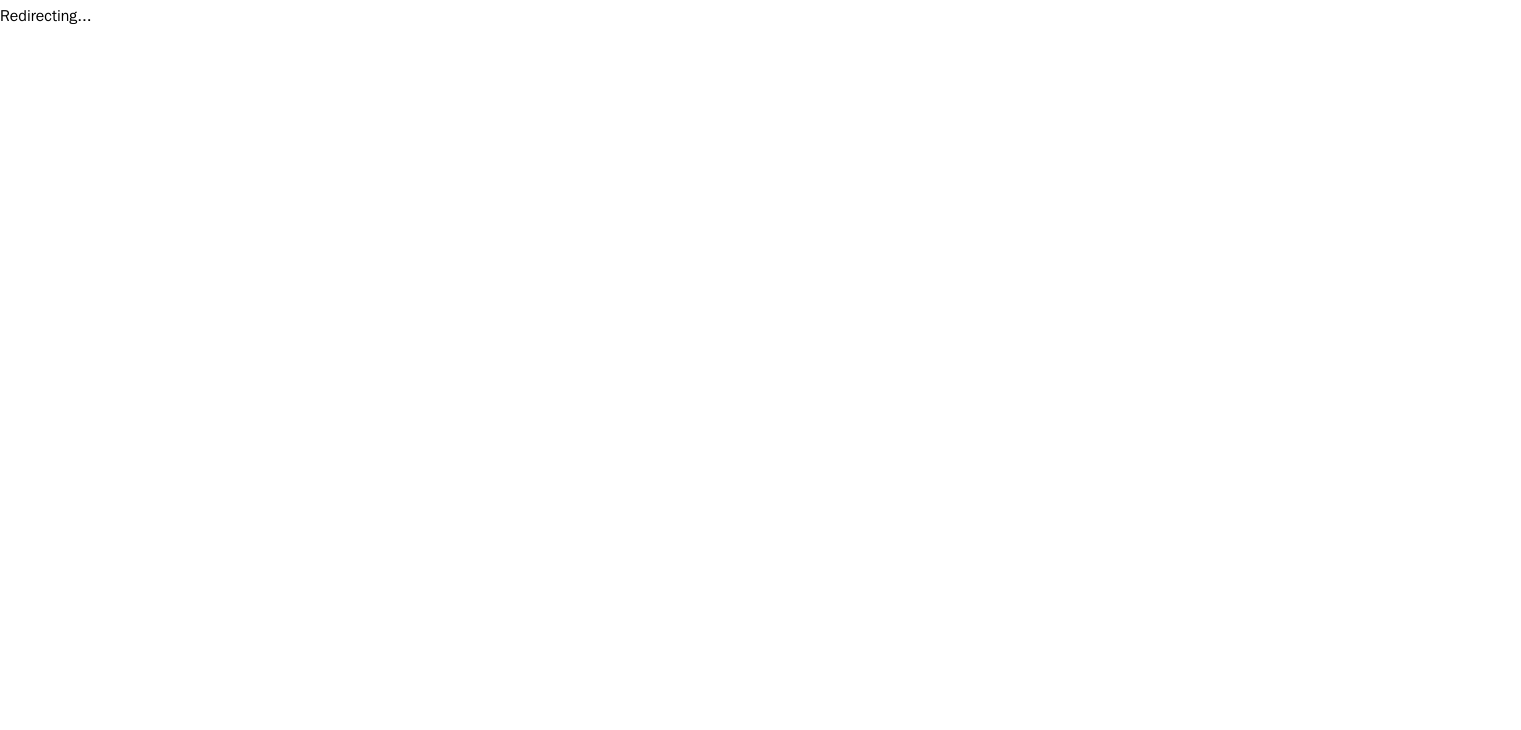 scroll, scrollTop: 0, scrollLeft: 0, axis: both 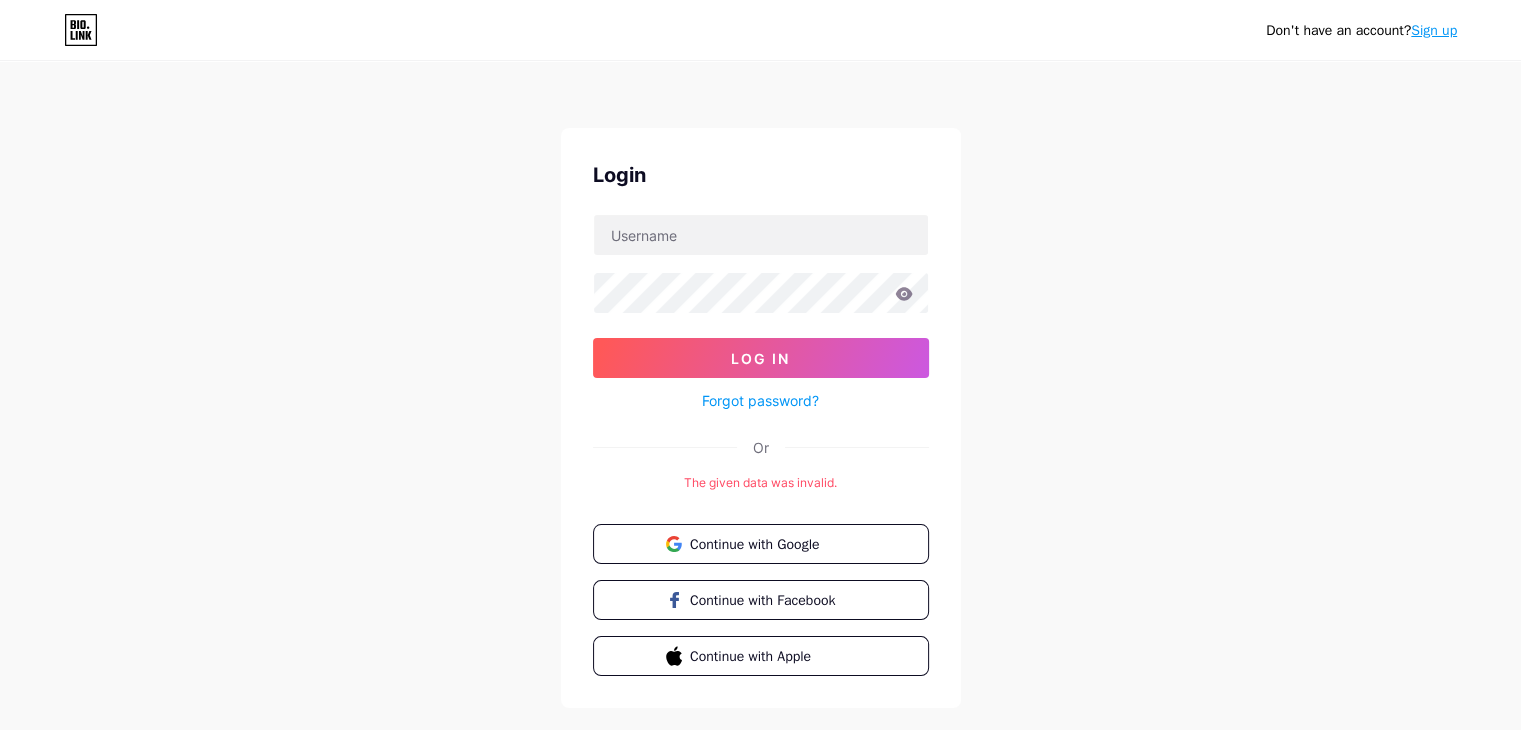 click on "Sign up" at bounding box center [1434, 30] 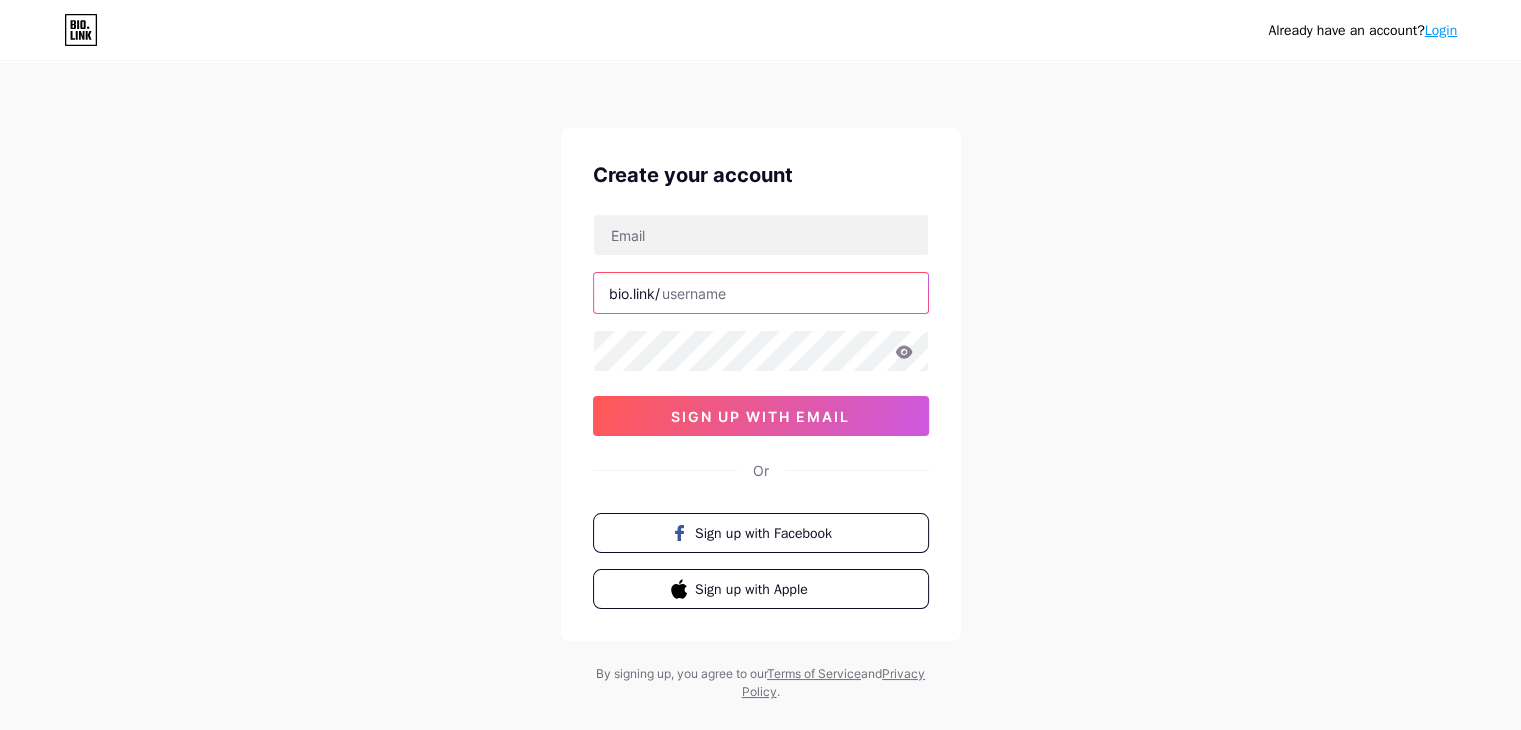 click at bounding box center (761, 293) 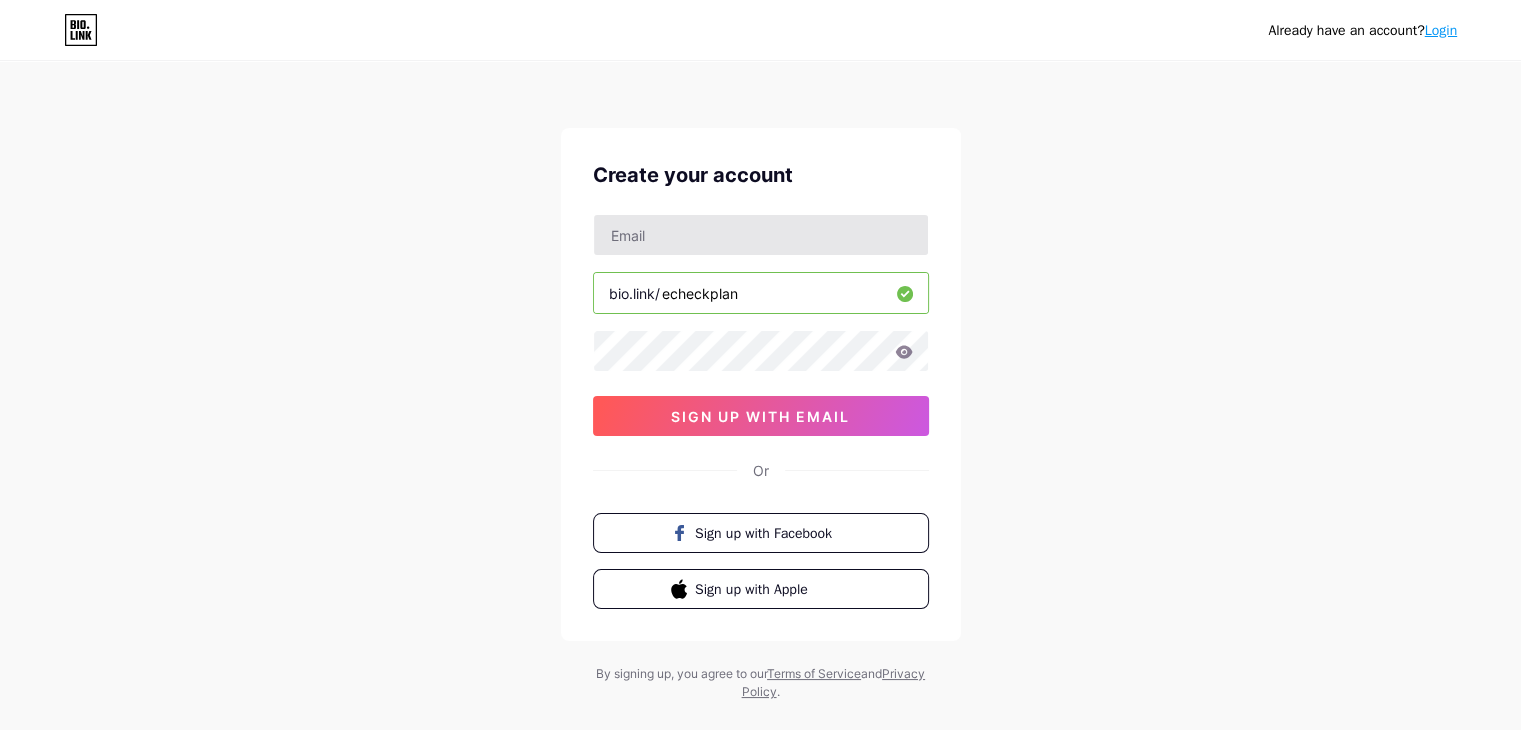 type on "echeckplan" 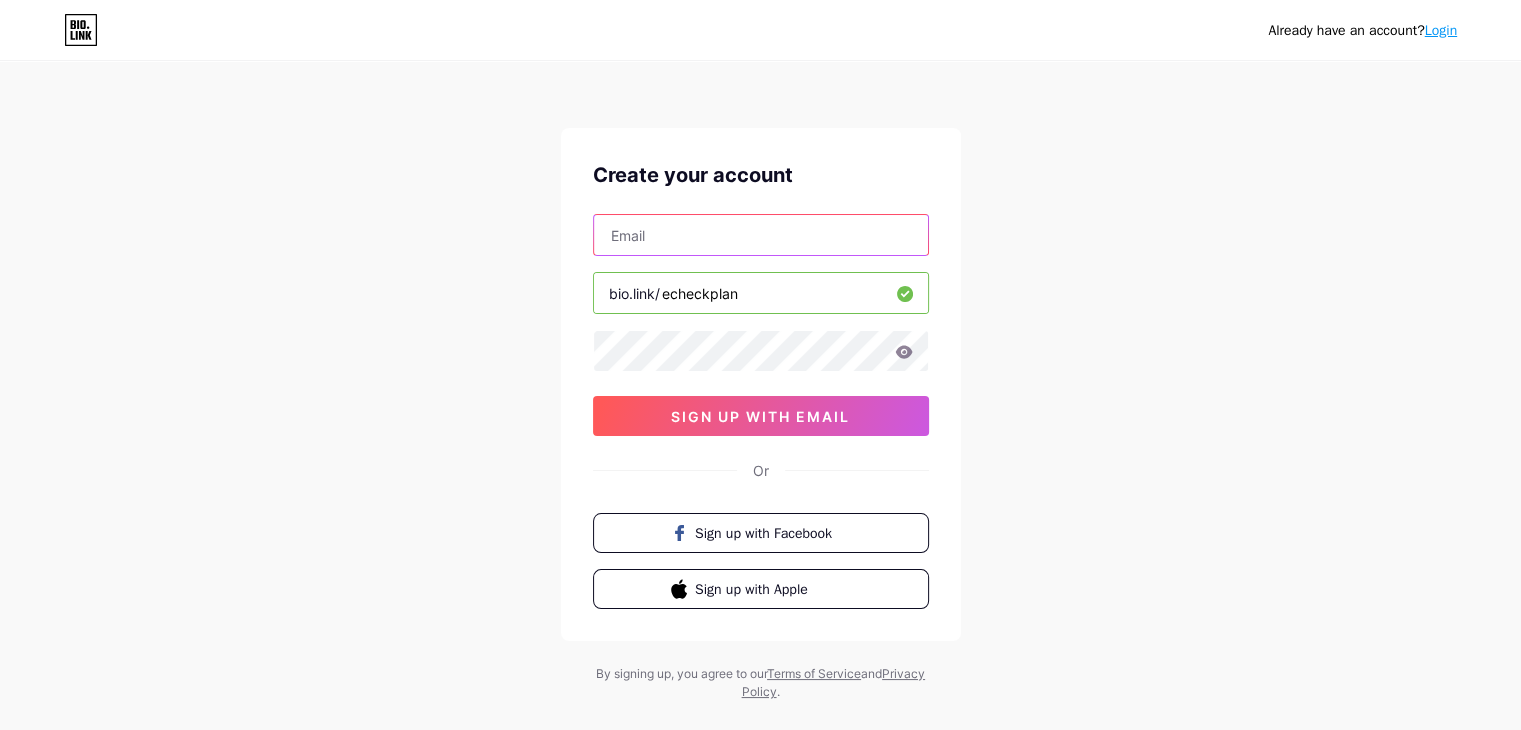 click at bounding box center (761, 235) 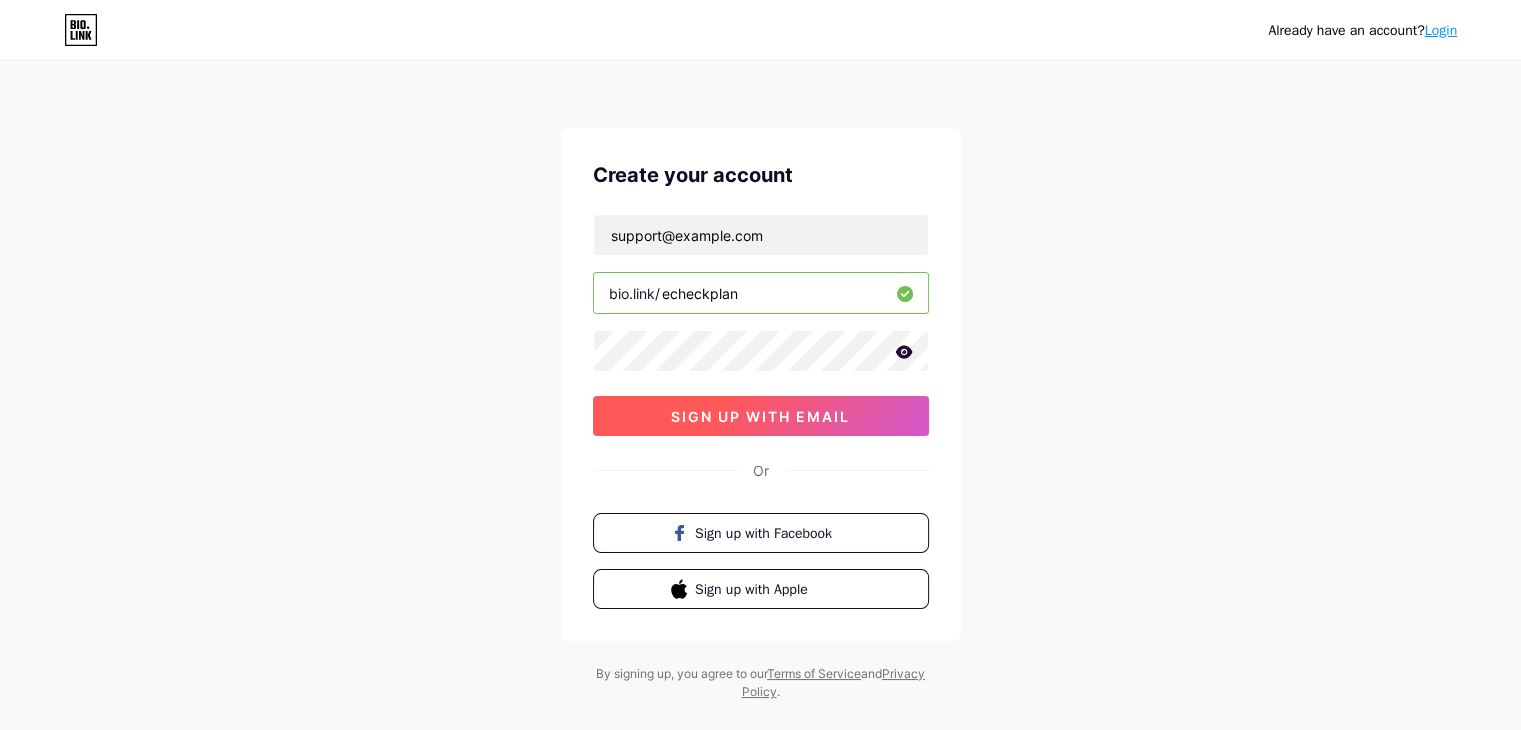 click on "sign up with email" at bounding box center (760, 416) 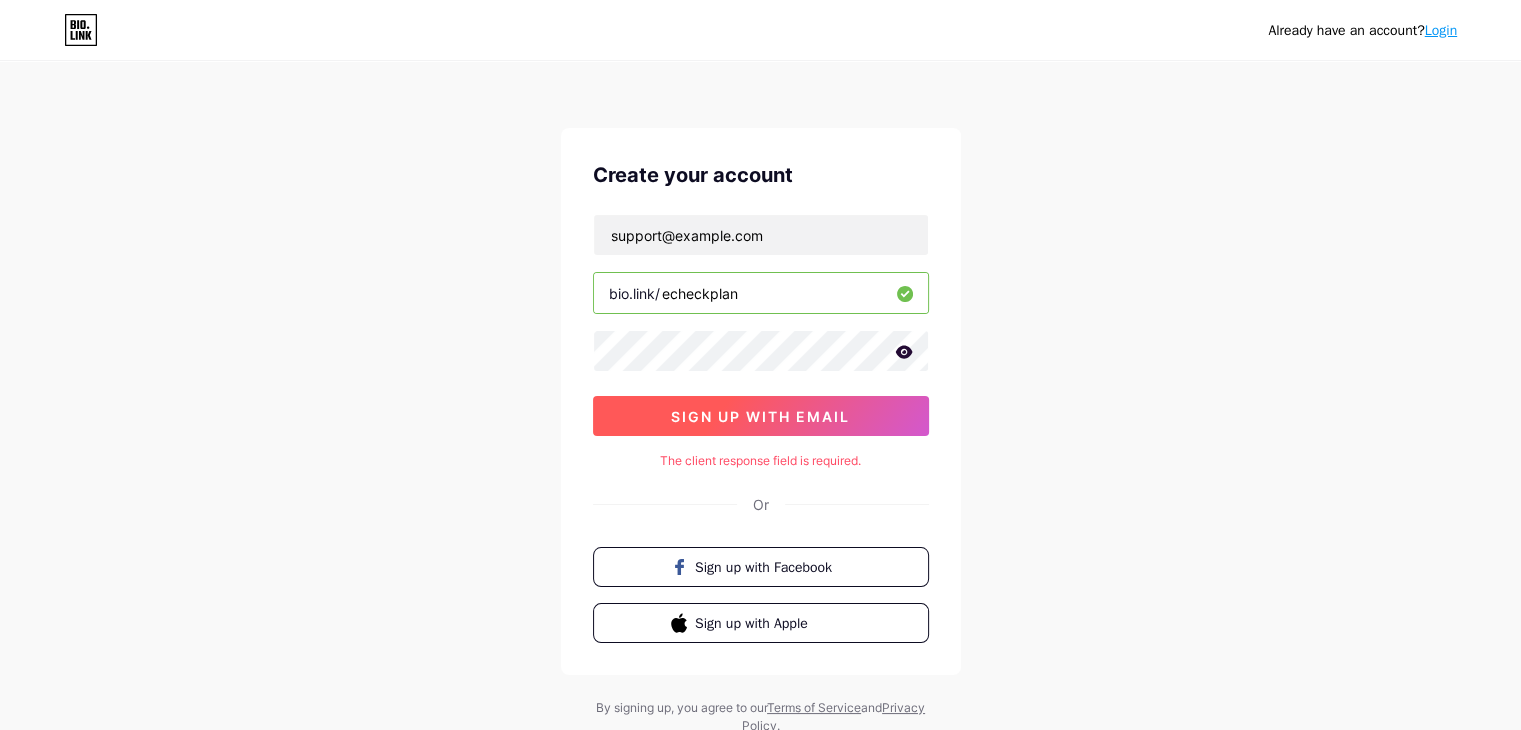 click on "sign up with email" at bounding box center (760, 416) 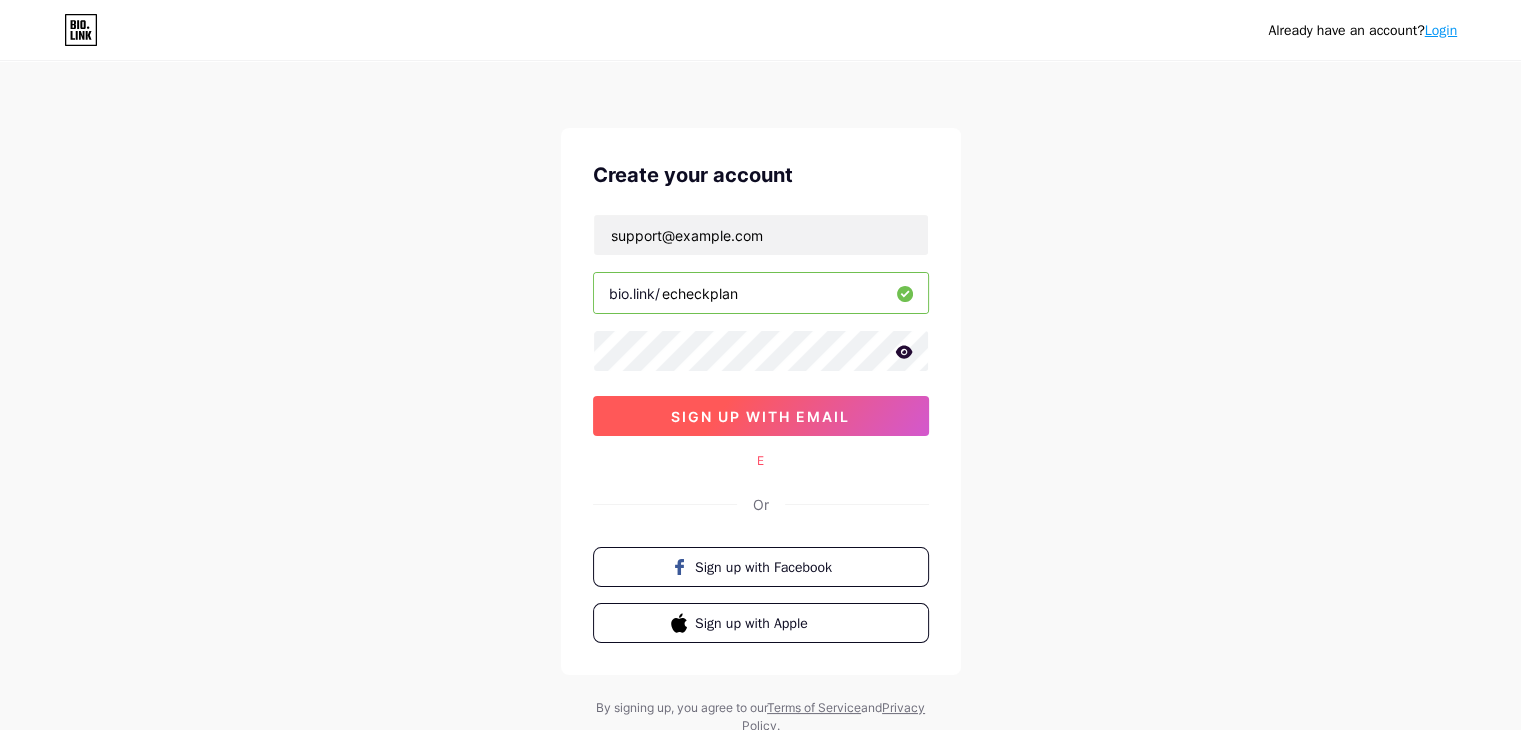 click on "sign up with email" at bounding box center (760, 416) 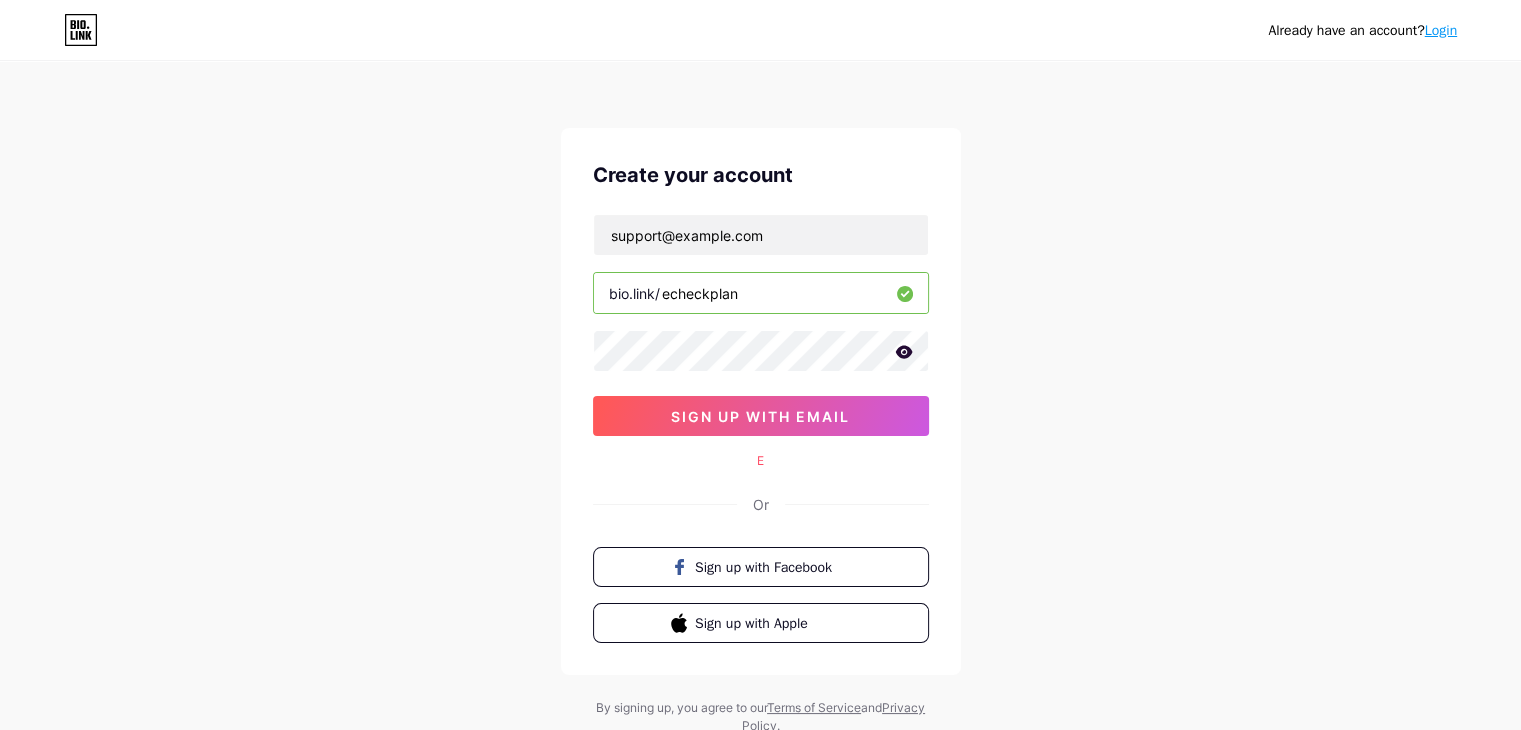 drag, startPoint x: 789, startPoint y: 418, endPoint x: 902, endPoint y: 357, distance: 128.41339 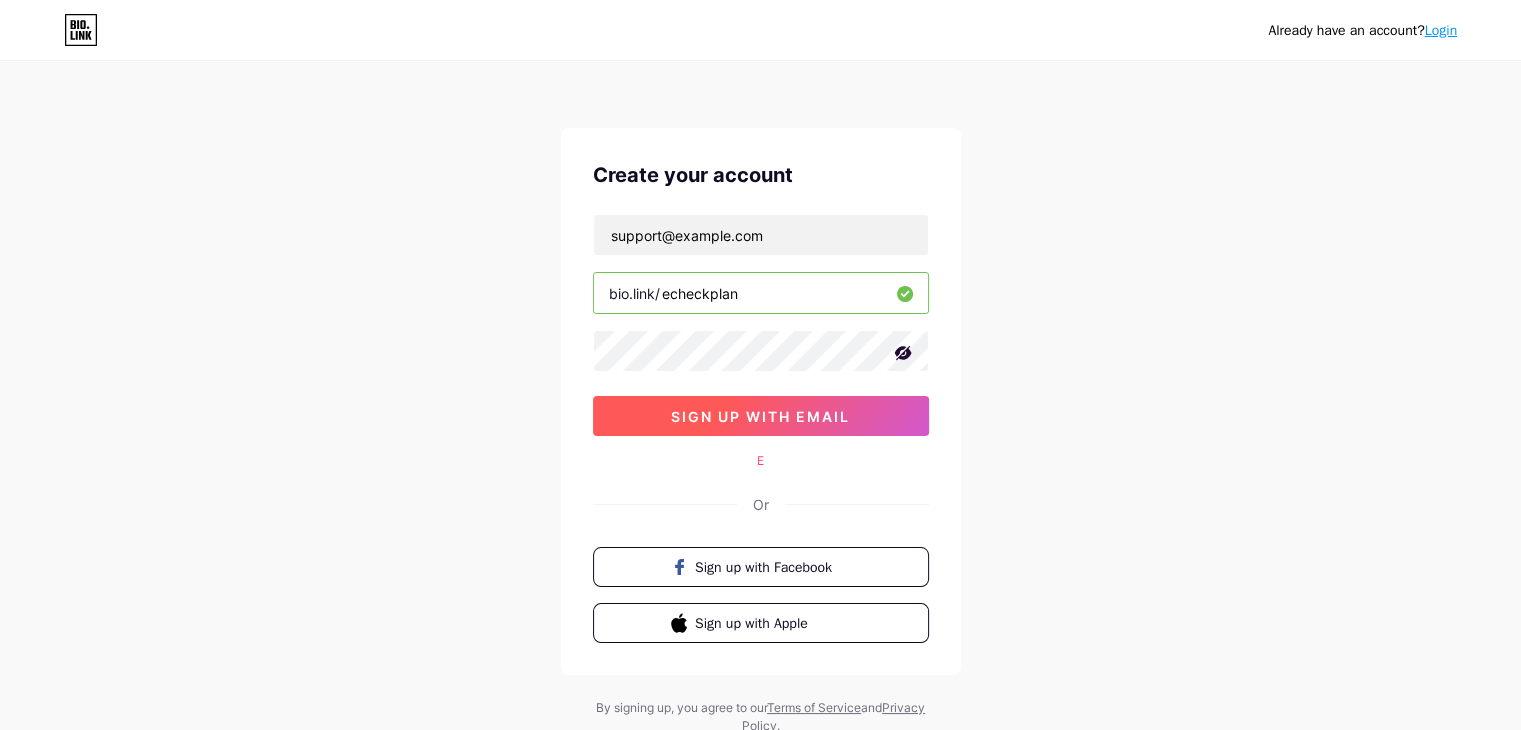 click on "sign up with email" at bounding box center (760, 416) 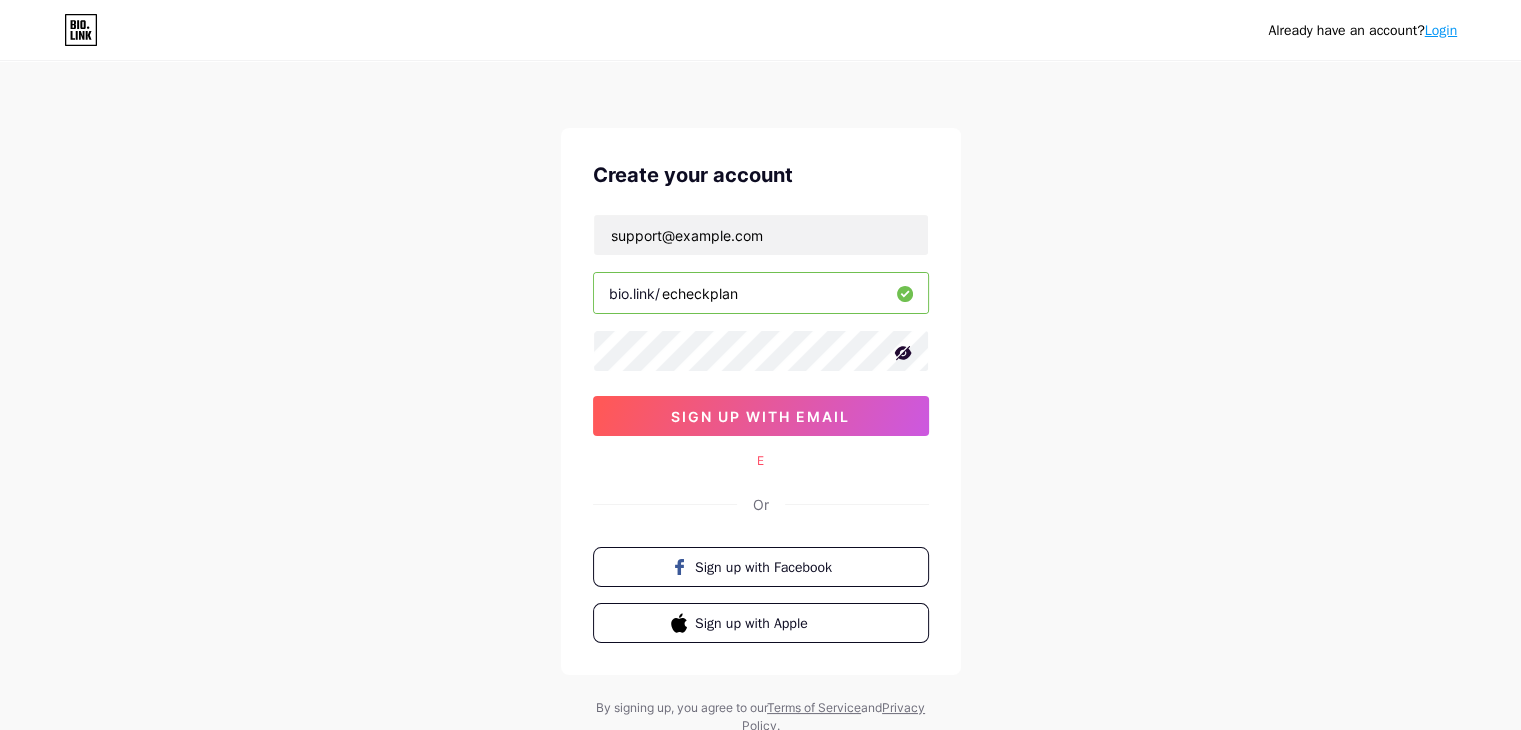 click on "Already have an account?  Login   Create your account     support@echeckplan.com     bio.link/   echeckplan                     sign up with email     E     Or       Sign up with Facebook
Sign up with Apple
By signing up, you agree to our  Terms of Service  and  Privacy Policy ." at bounding box center (760, 399) 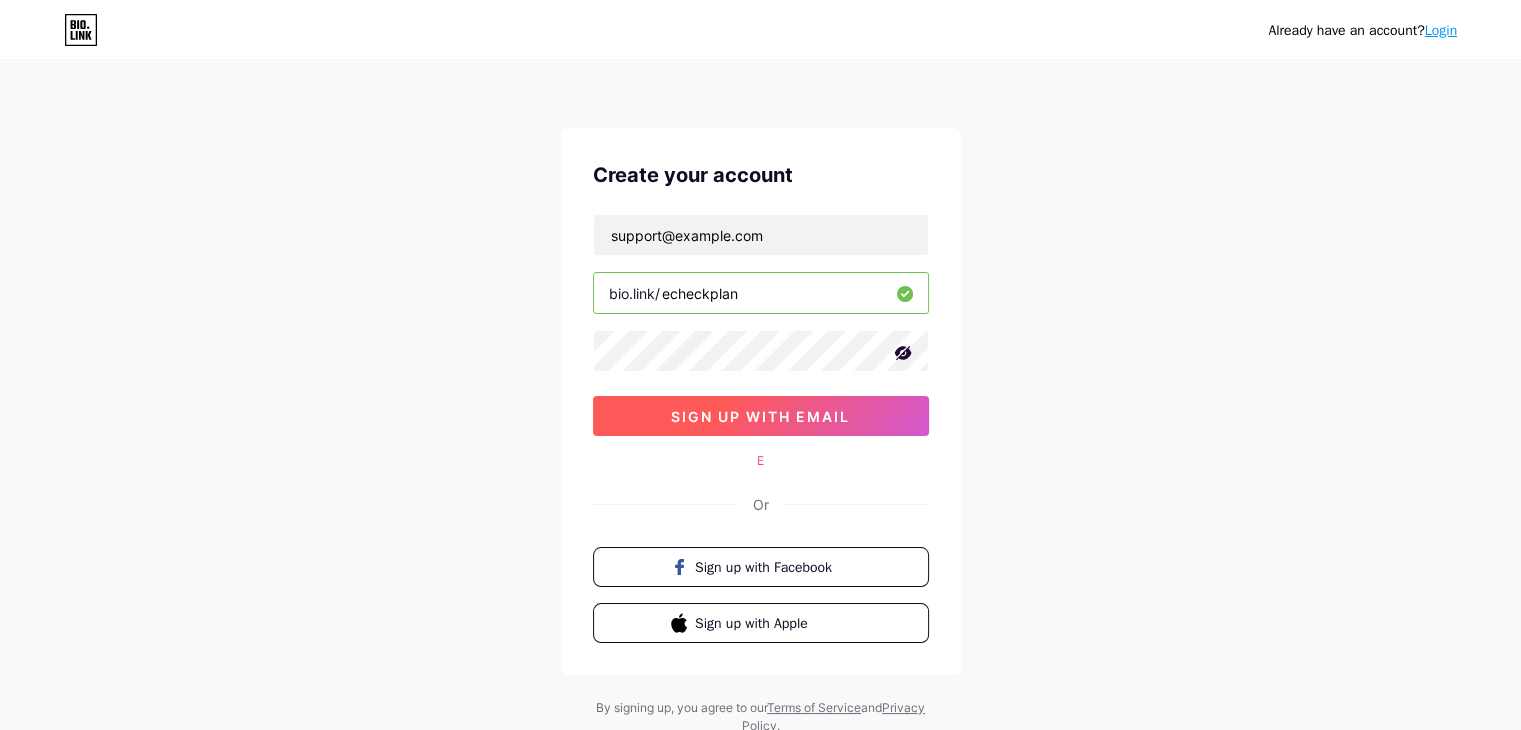 click on "sign up with email" at bounding box center (760, 416) 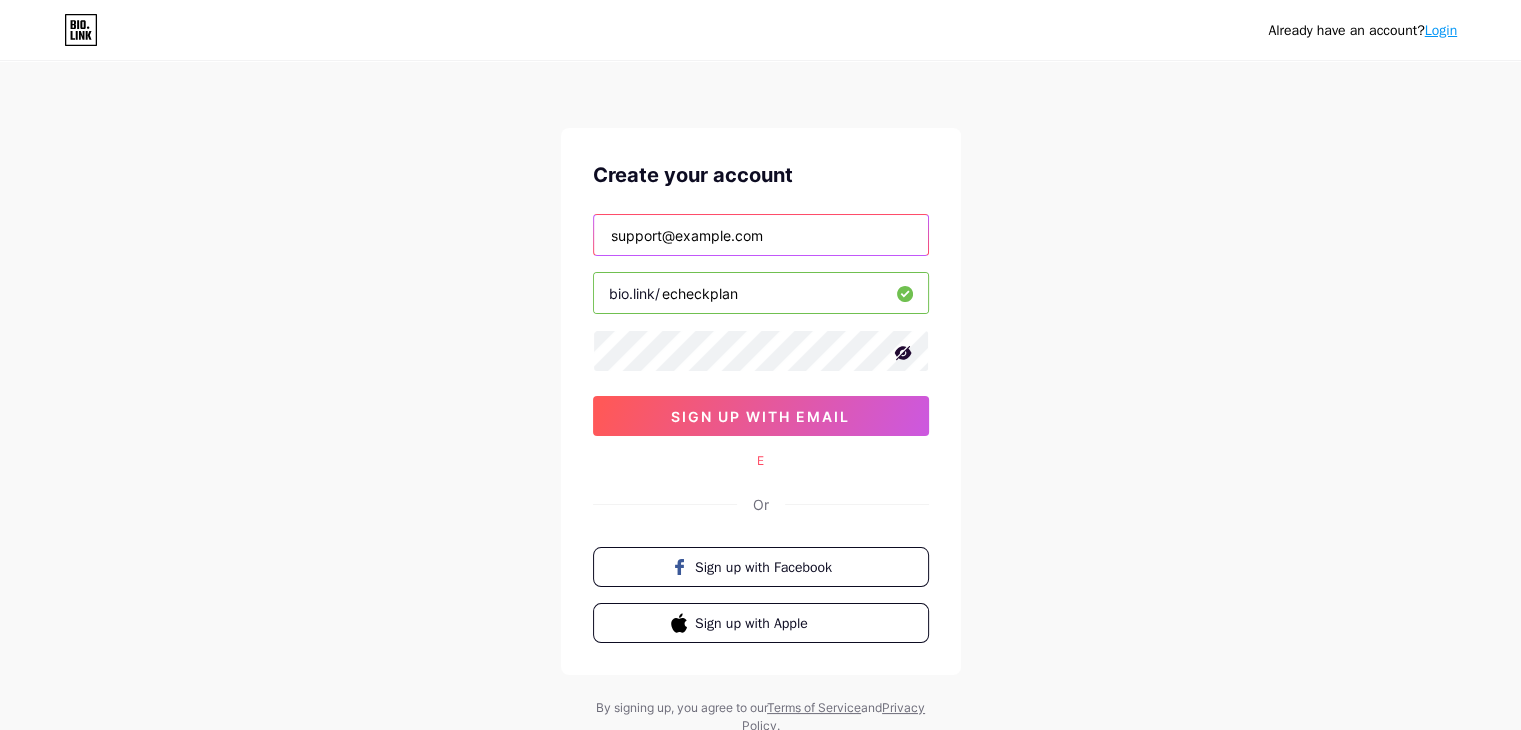 click on "support@example.com" at bounding box center [761, 235] 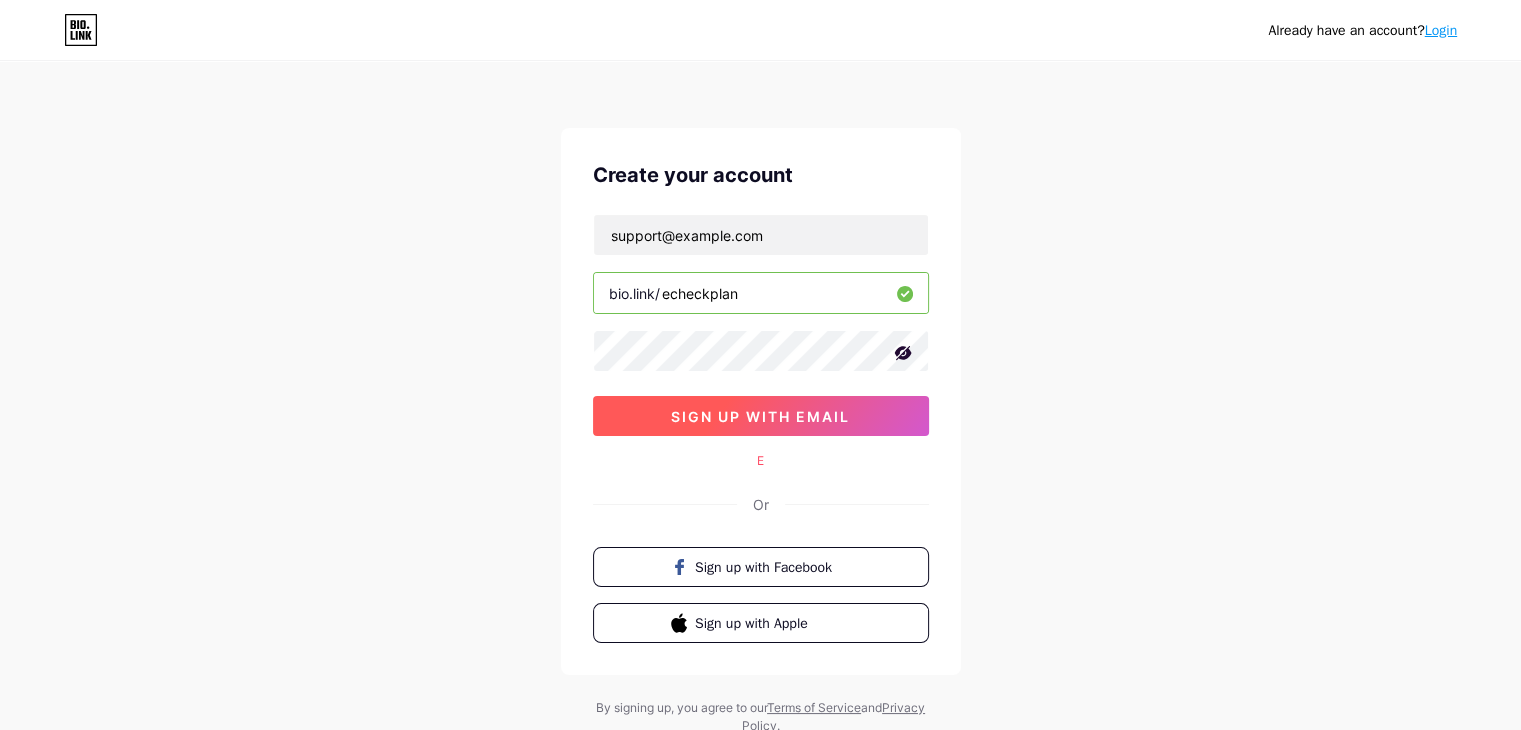 click on "sign up with email" at bounding box center (760, 416) 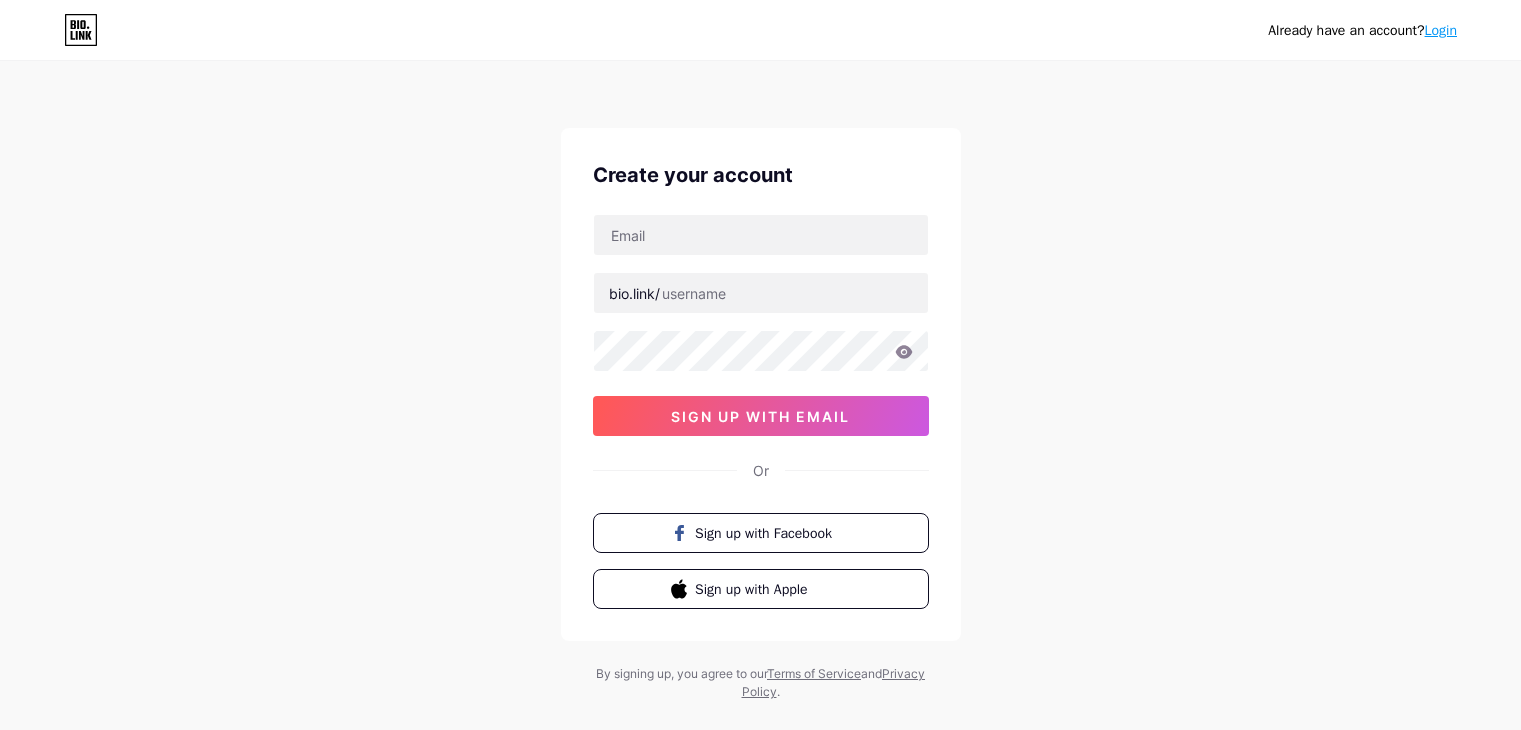 scroll, scrollTop: 0, scrollLeft: 0, axis: both 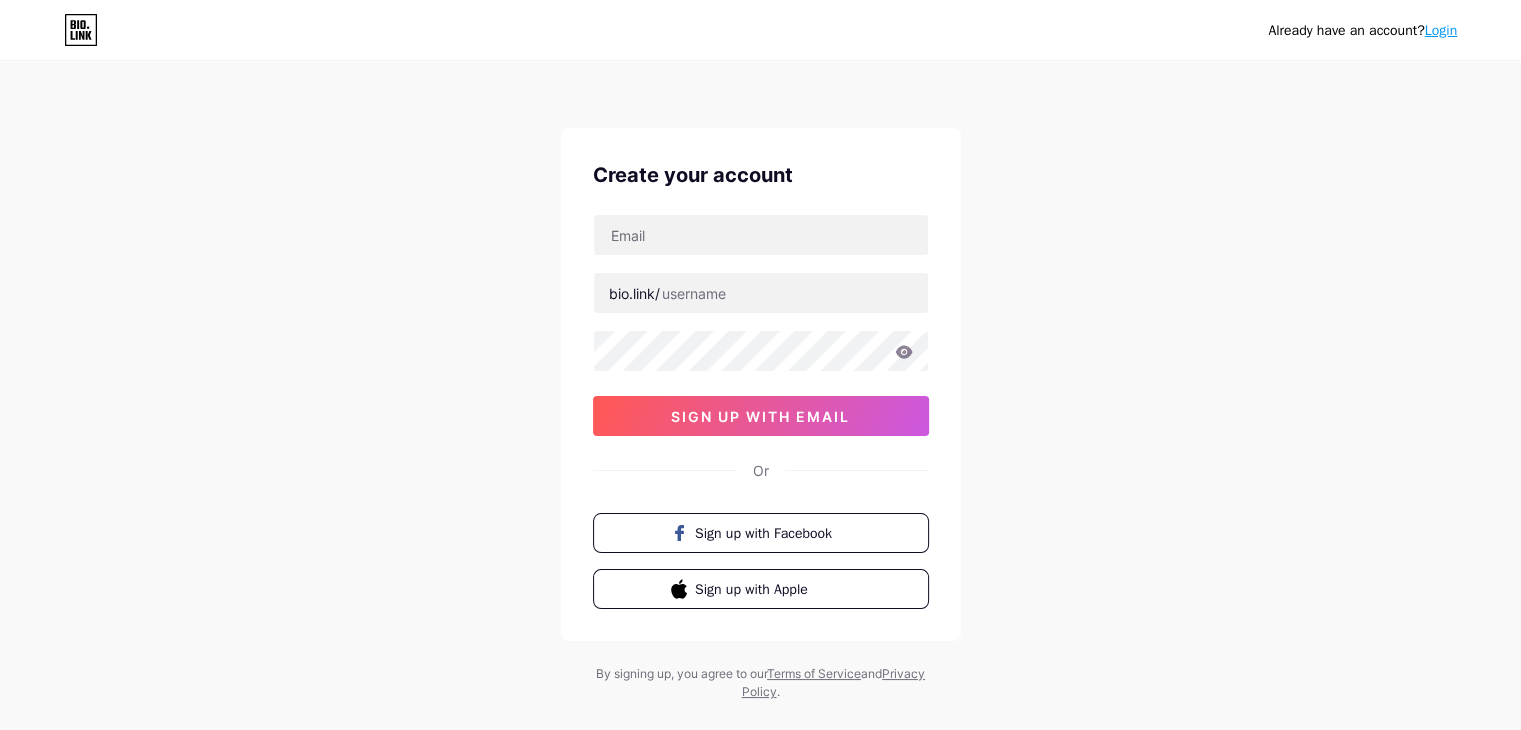 click on "bio.link/                       sign up with email" at bounding box center [761, 325] 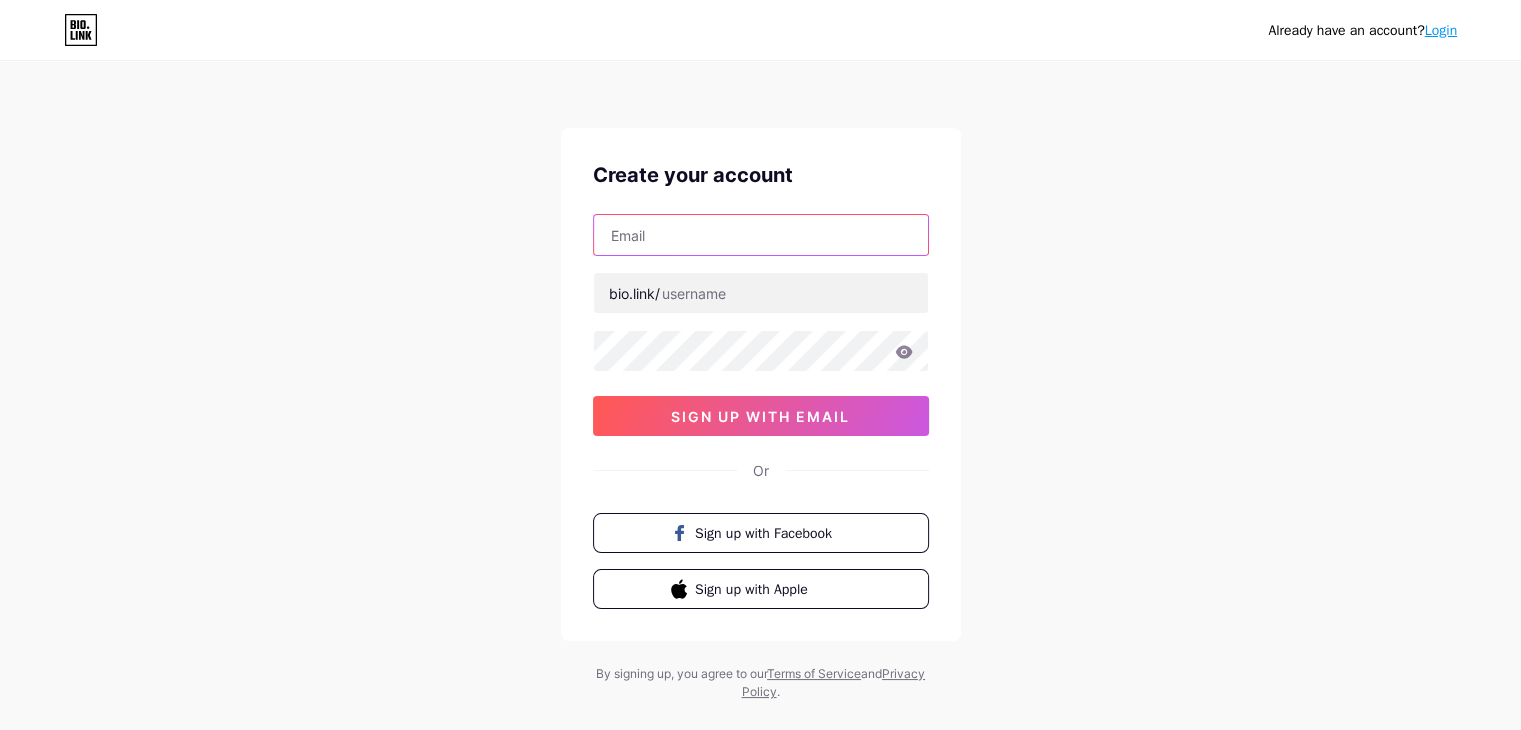 click at bounding box center [761, 235] 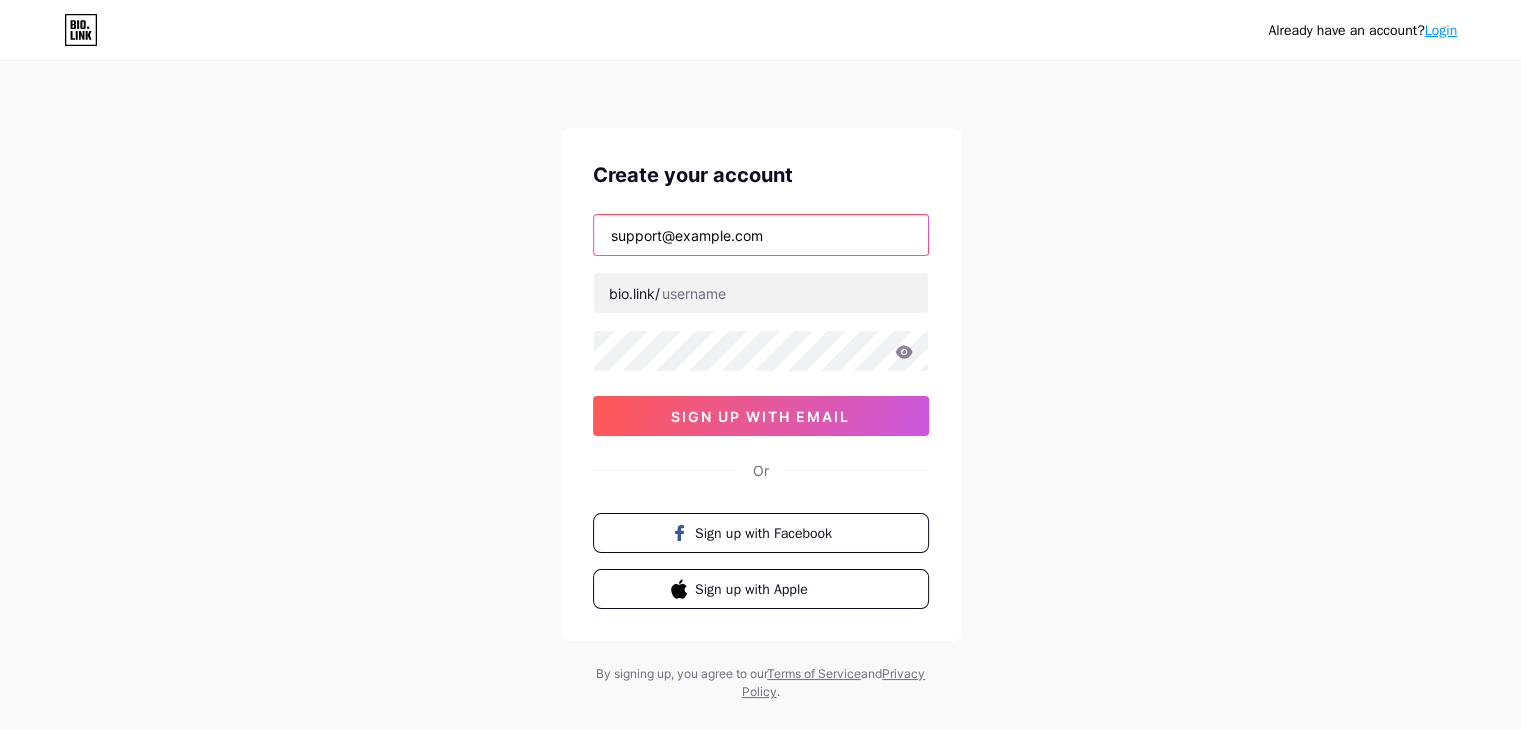 click on "support@example.com" at bounding box center (761, 235) 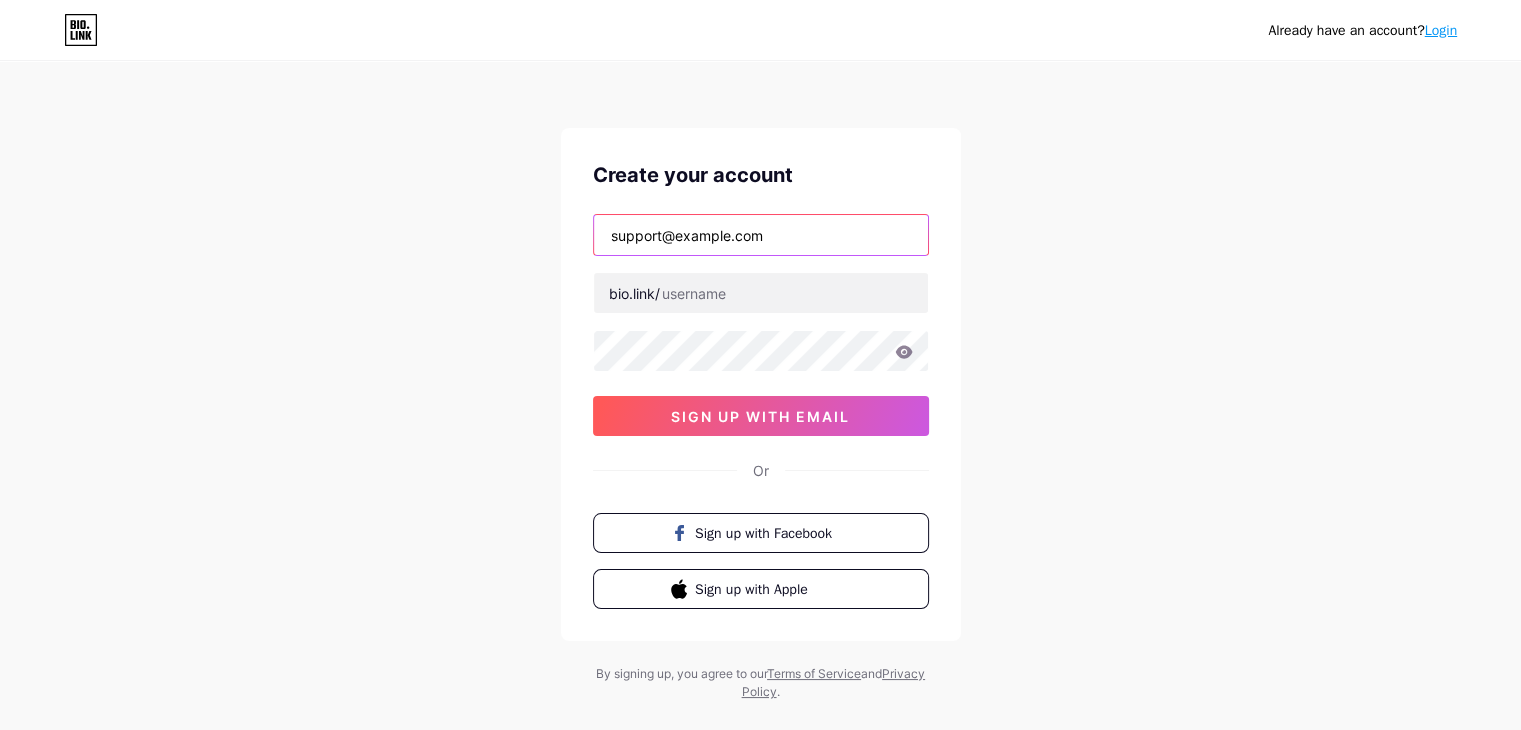 type on "support@example.com" 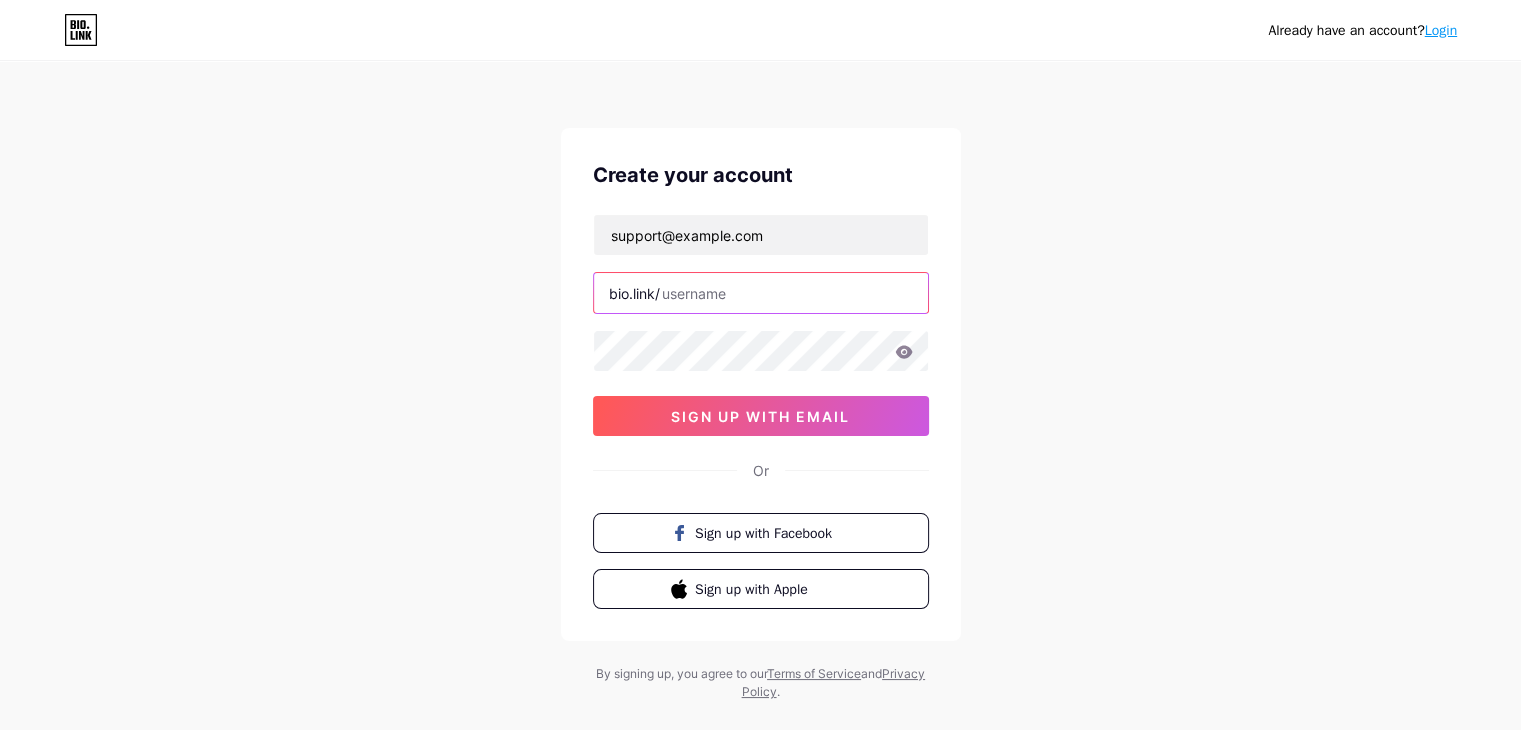click at bounding box center [761, 293] 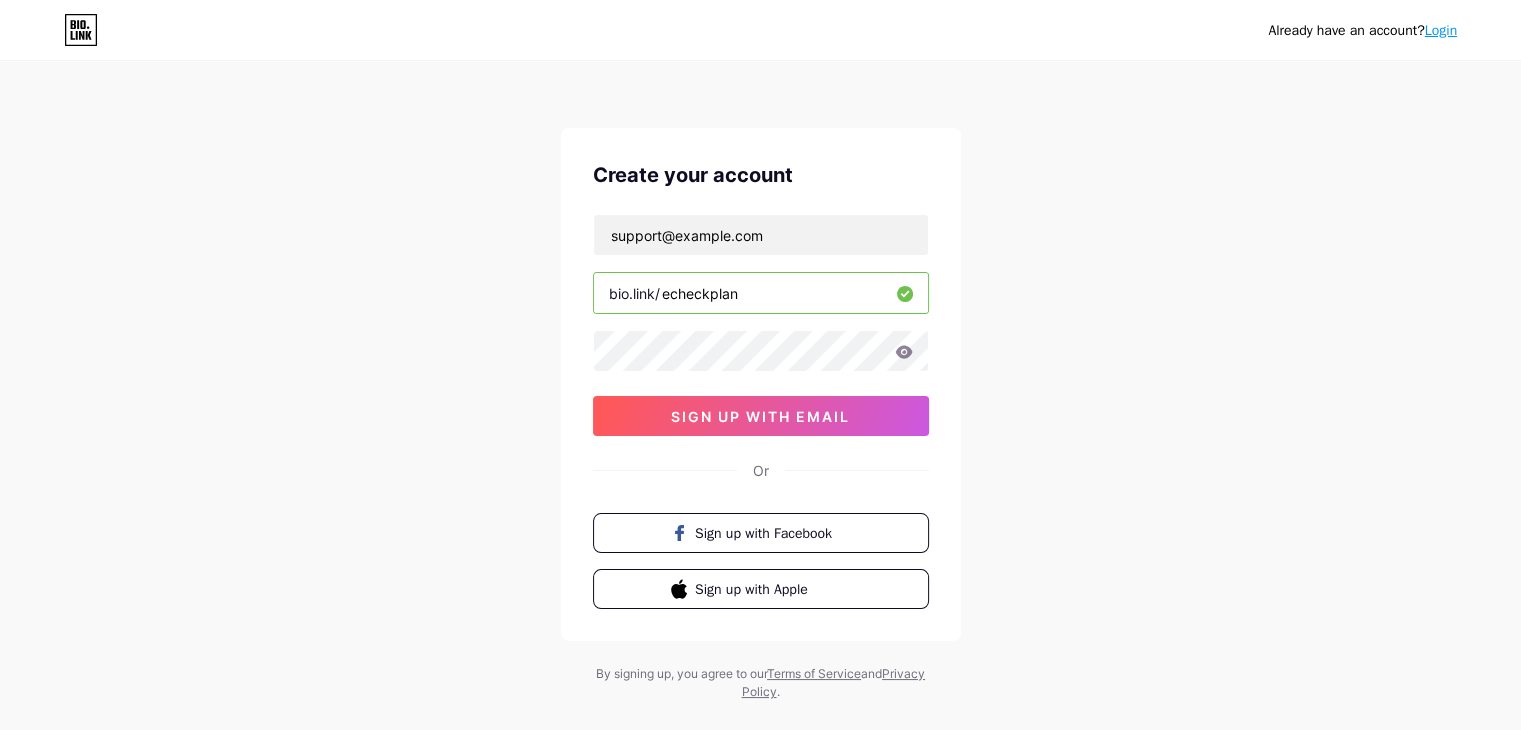 type on "echeckplan" 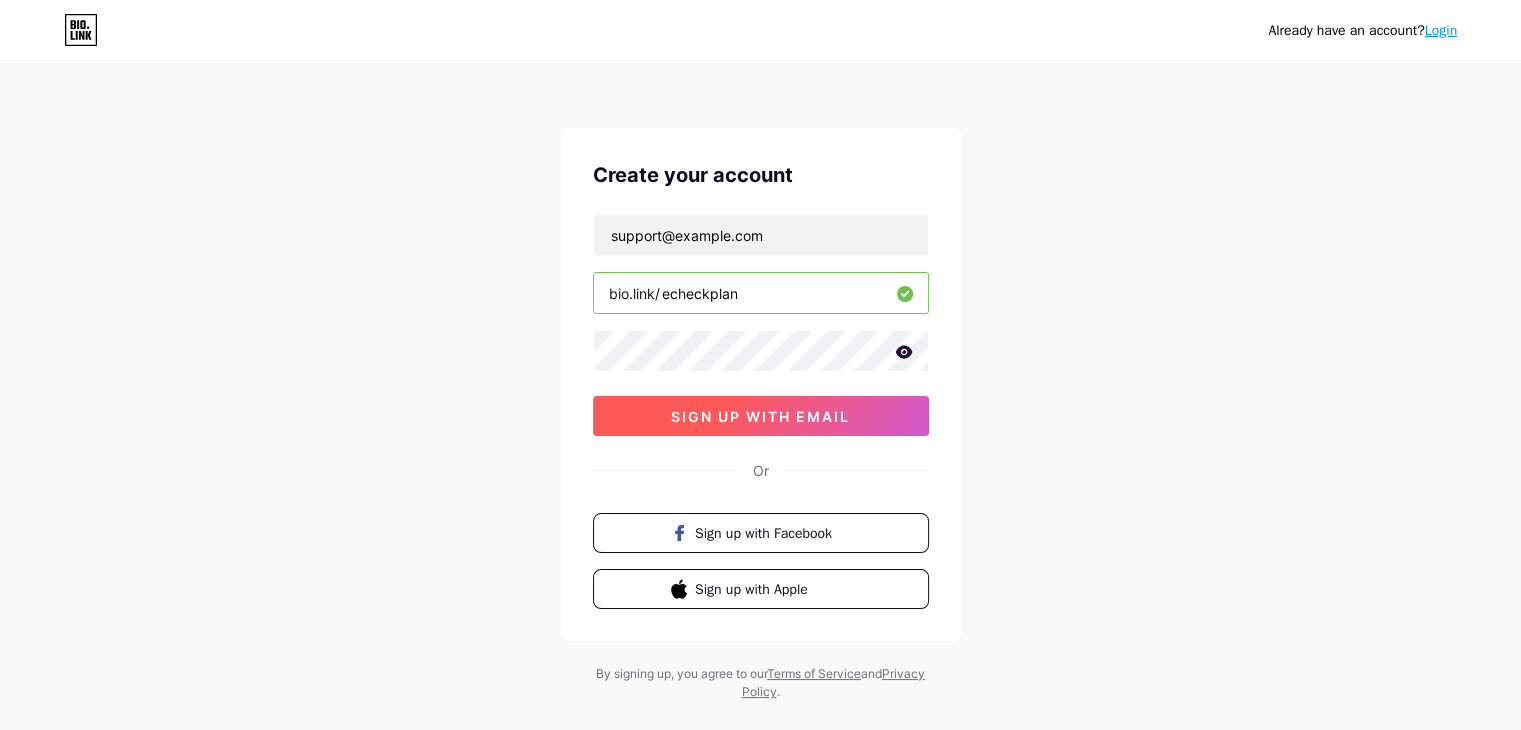 click on "sign up with email" at bounding box center [760, 416] 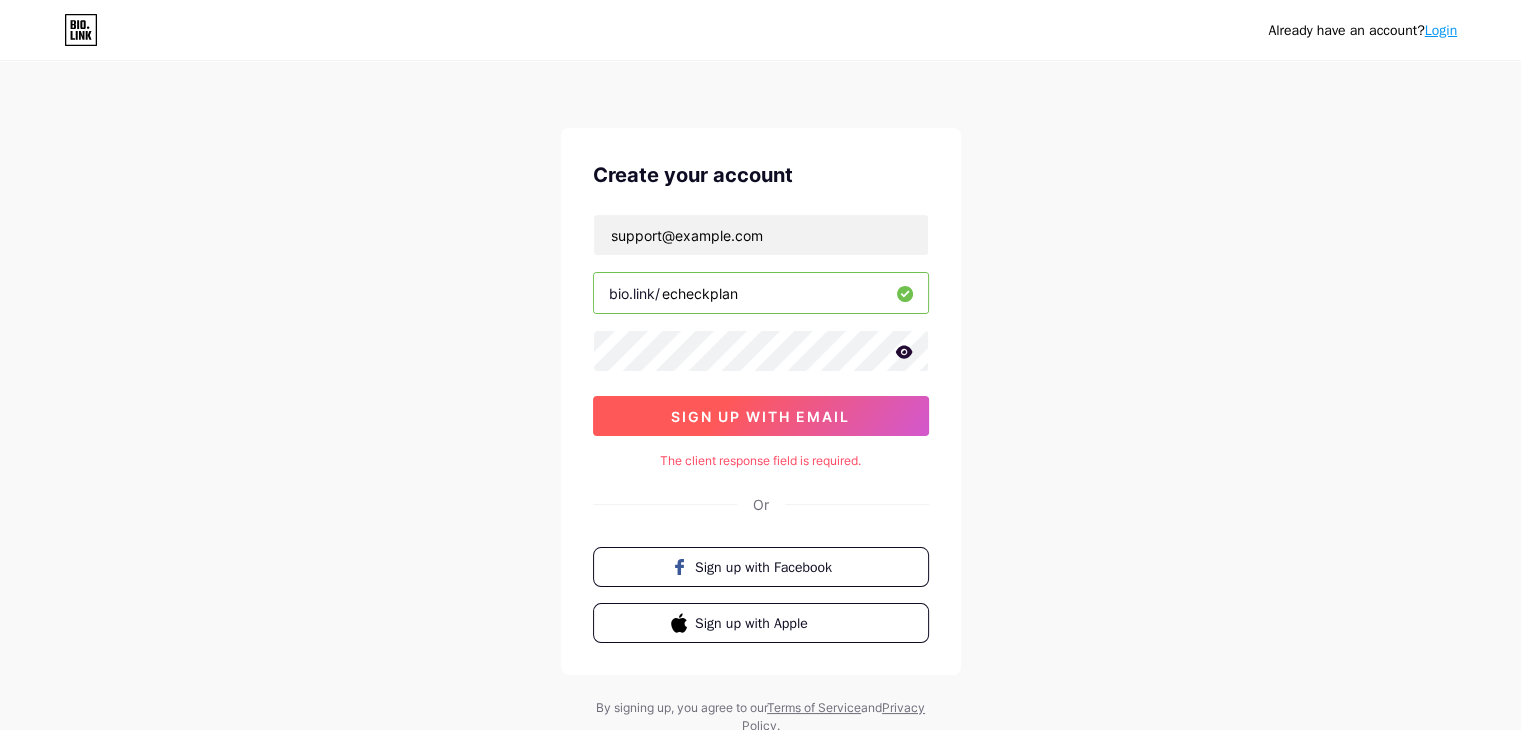 click on "sign up with email" at bounding box center (760, 416) 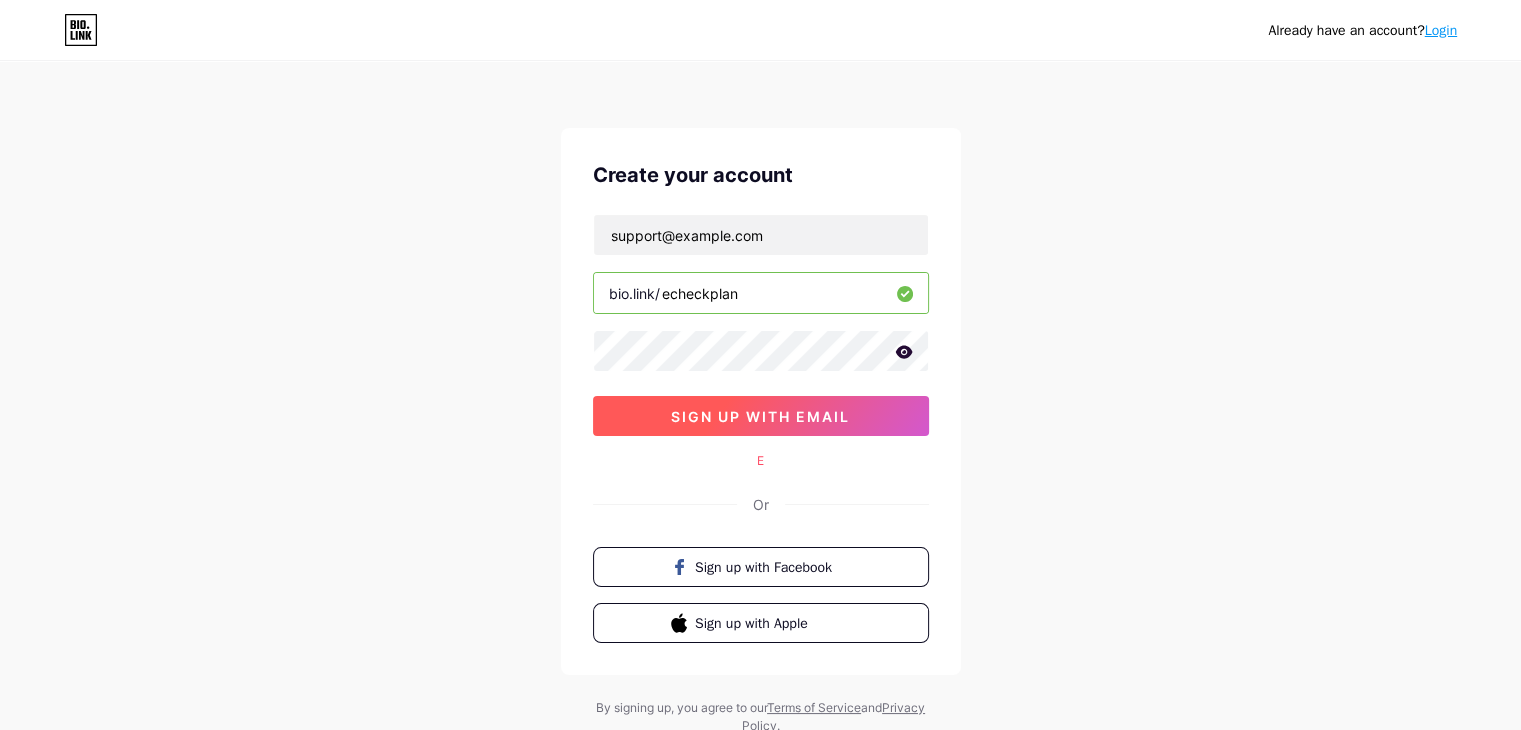 click on "sign up with email" at bounding box center [760, 416] 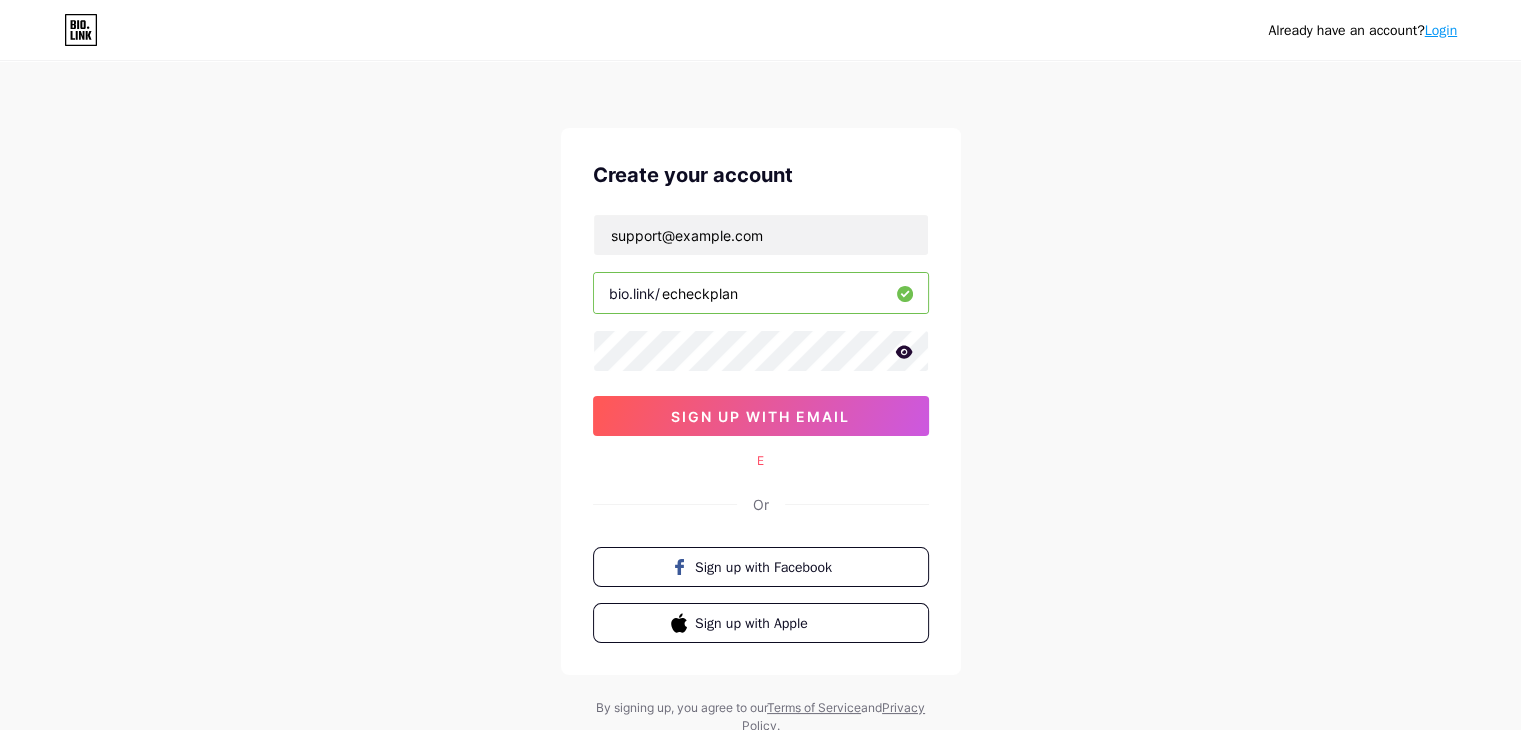 scroll, scrollTop: 68, scrollLeft: 0, axis: vertical 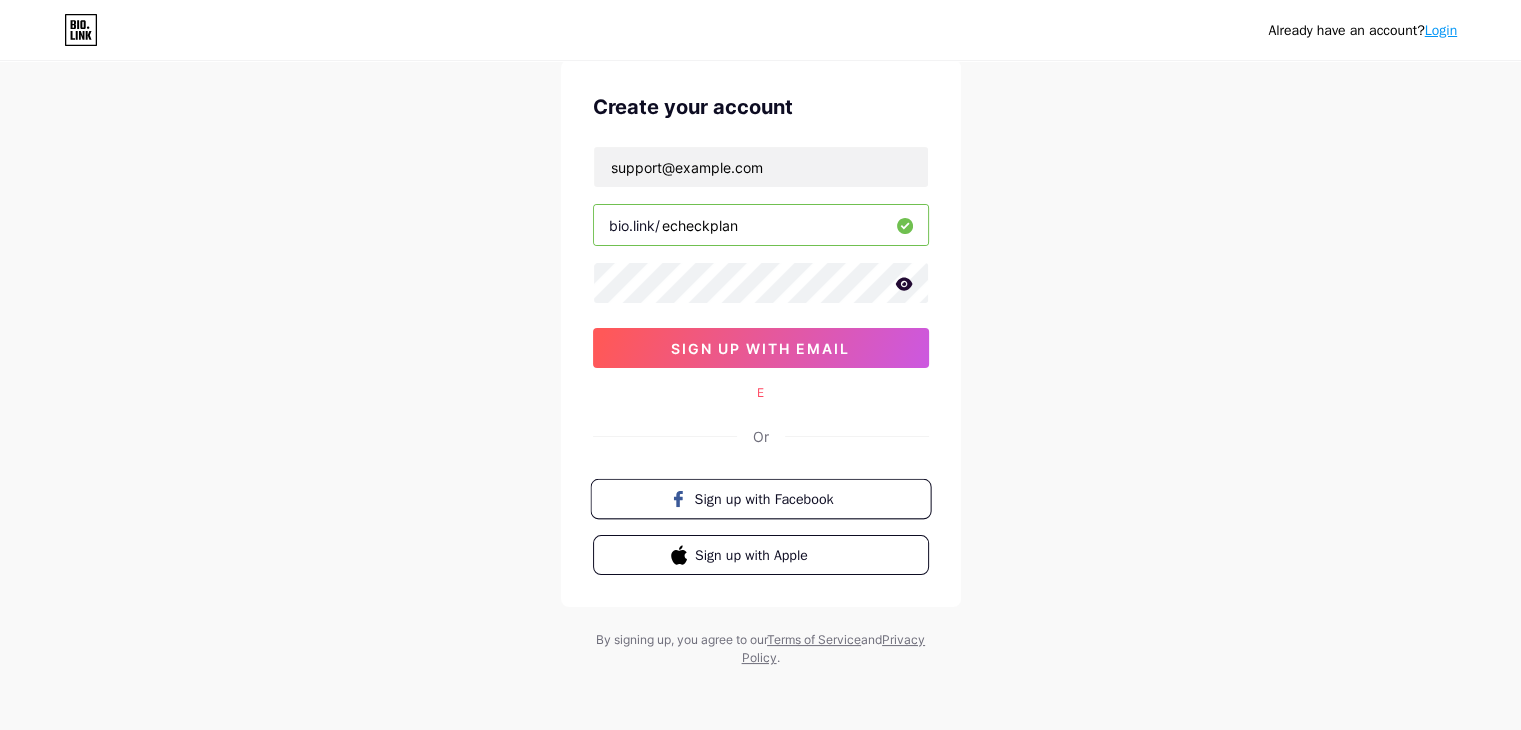 click on "Sign up with Facebook" at bounding box center (772, 498) 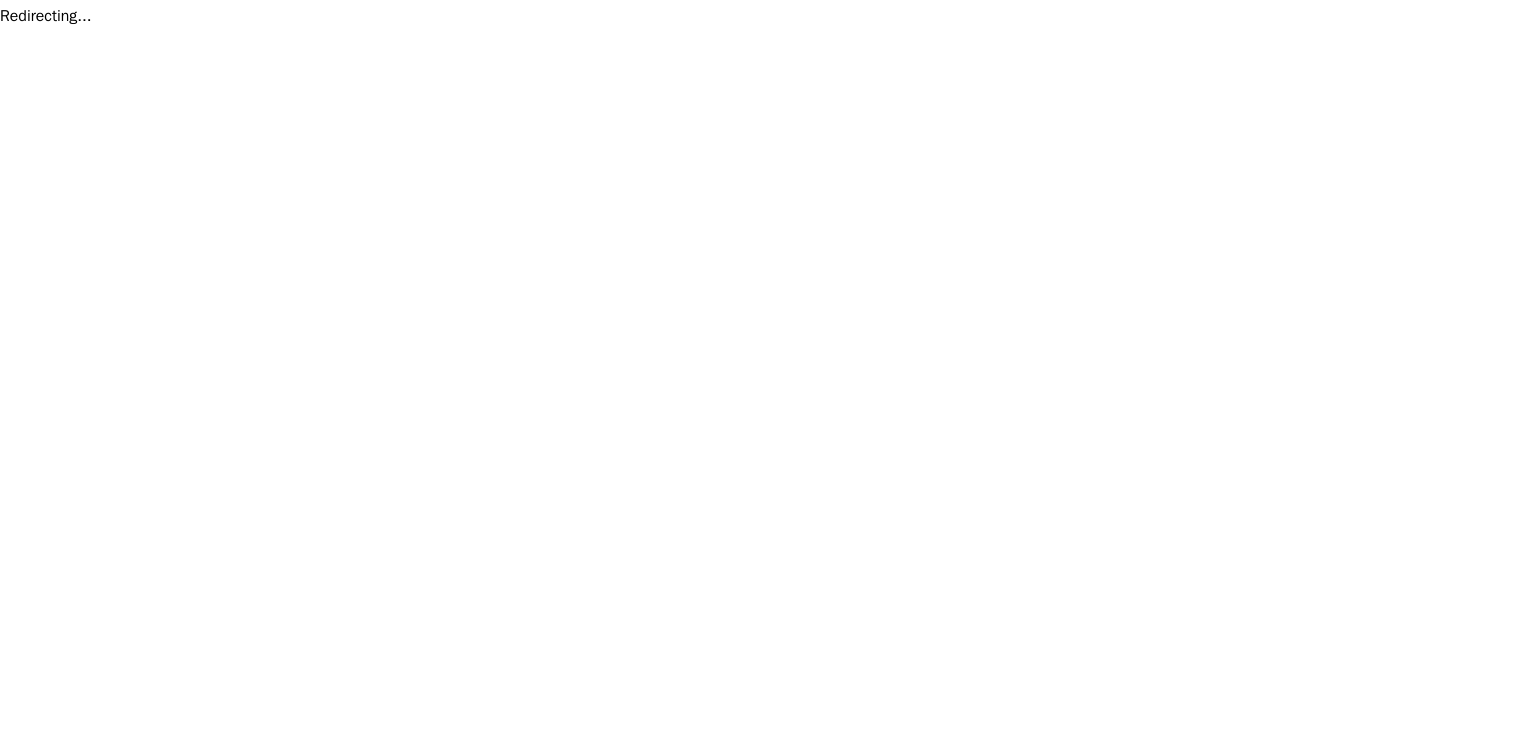 scroll, scrollTop: 0, scrollLeft: 0, axis: both 